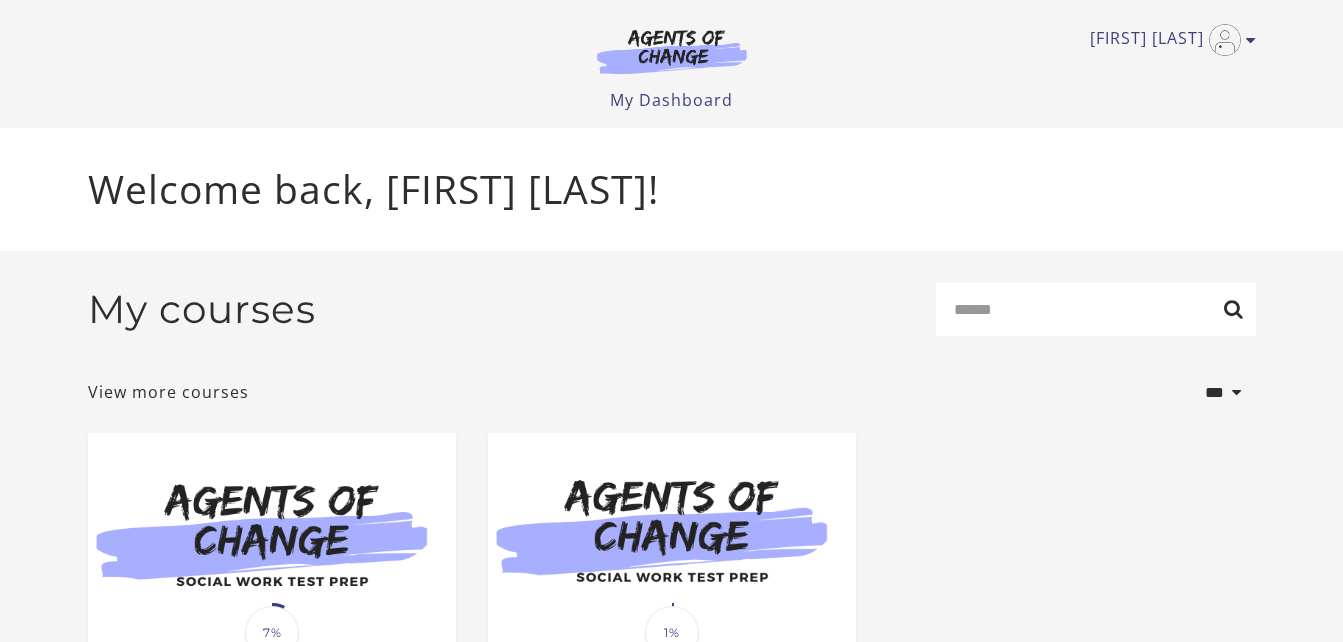 scroll, scrollTop: 0, scrollLeft: 0, axis: both 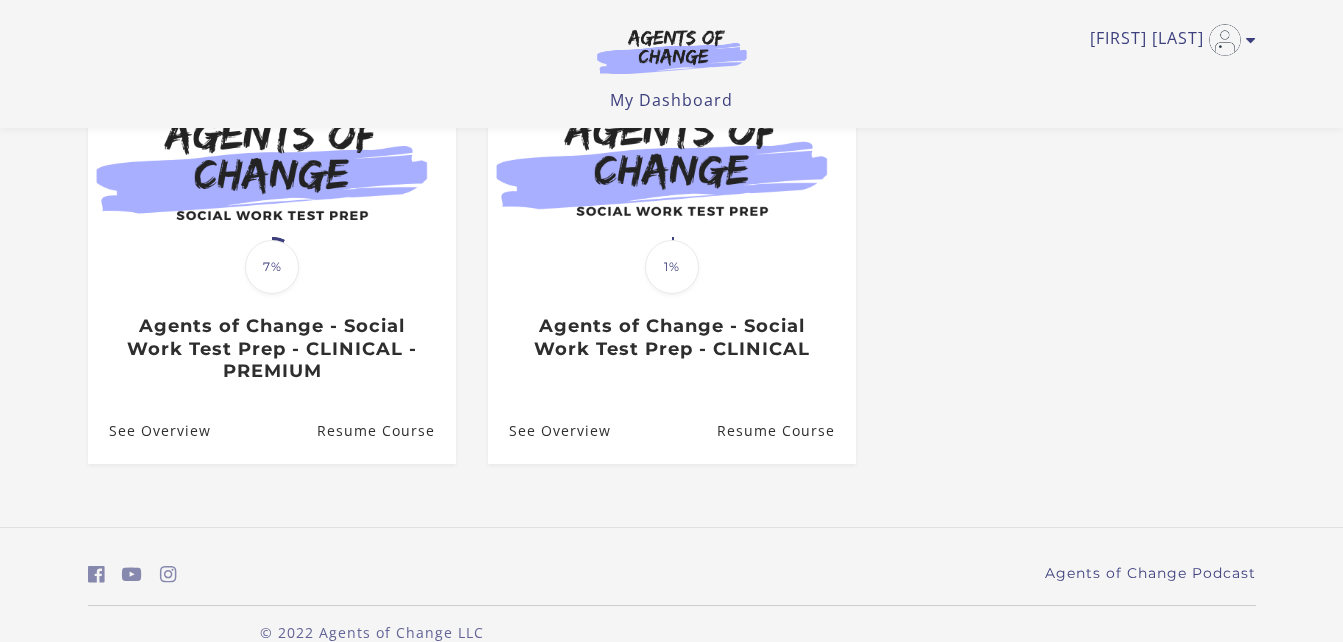 click on "Resume Course" at bounding box center (385, 430) 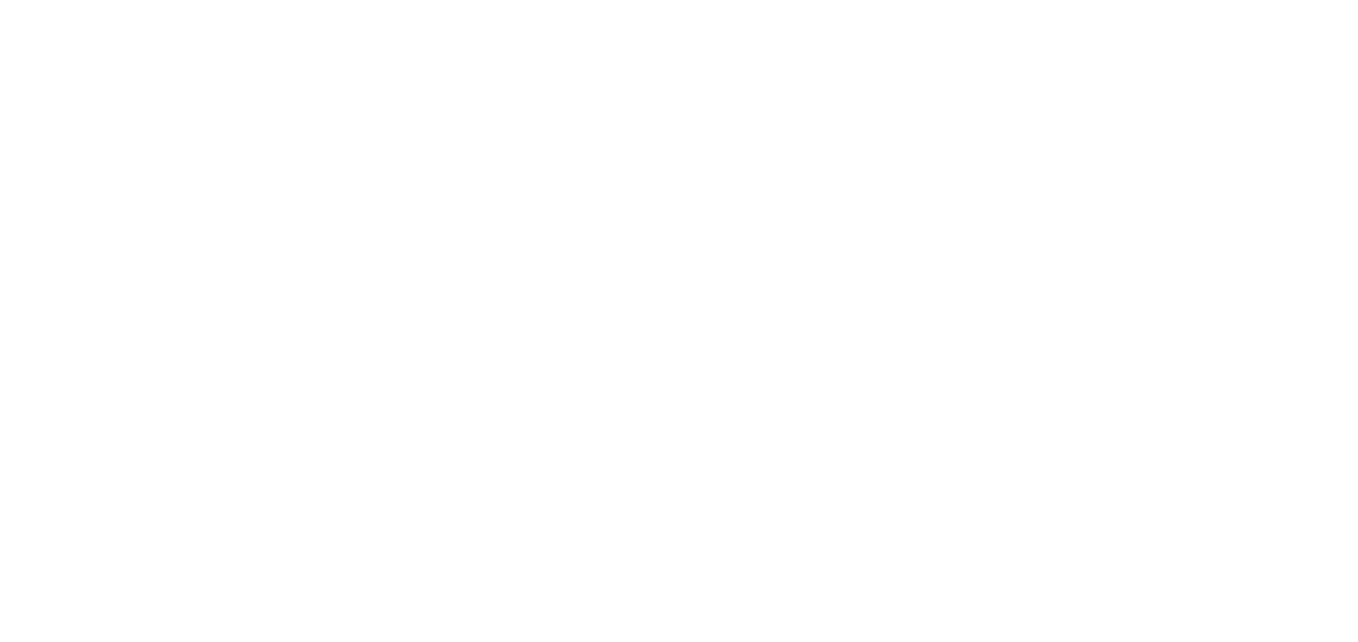 scroll, scrollTop: 0, scrollLeft: 0, axis: both 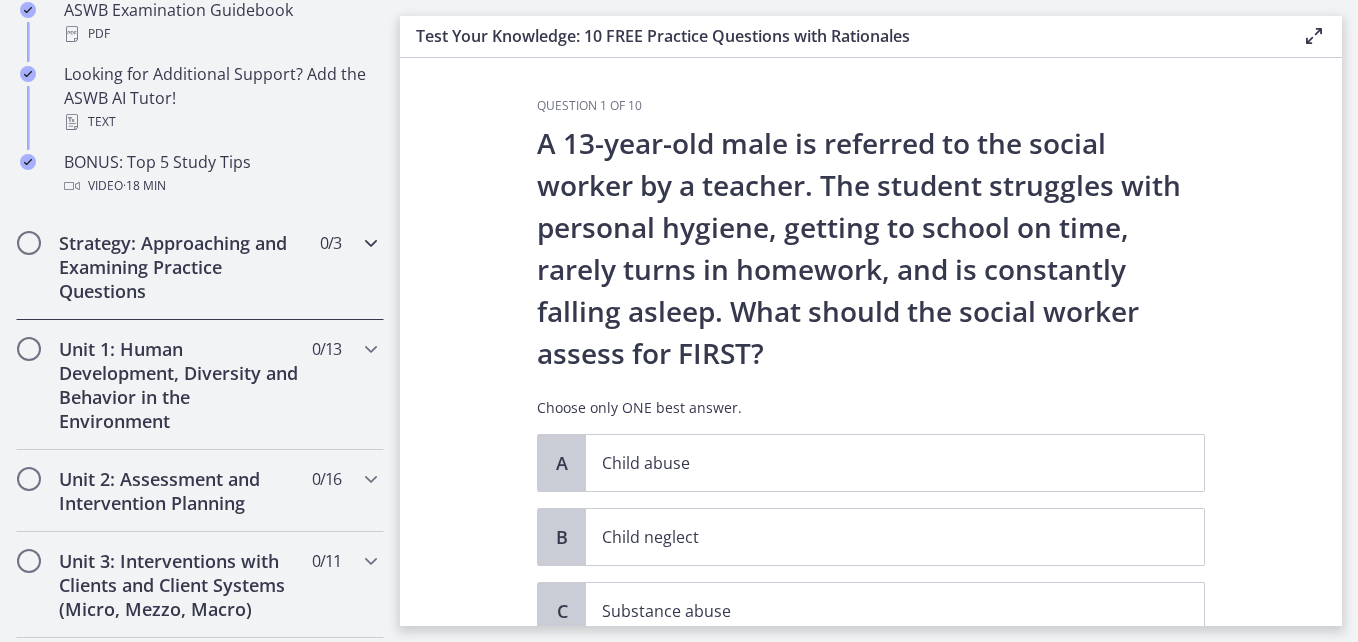 click at bounding box center (371, 243) 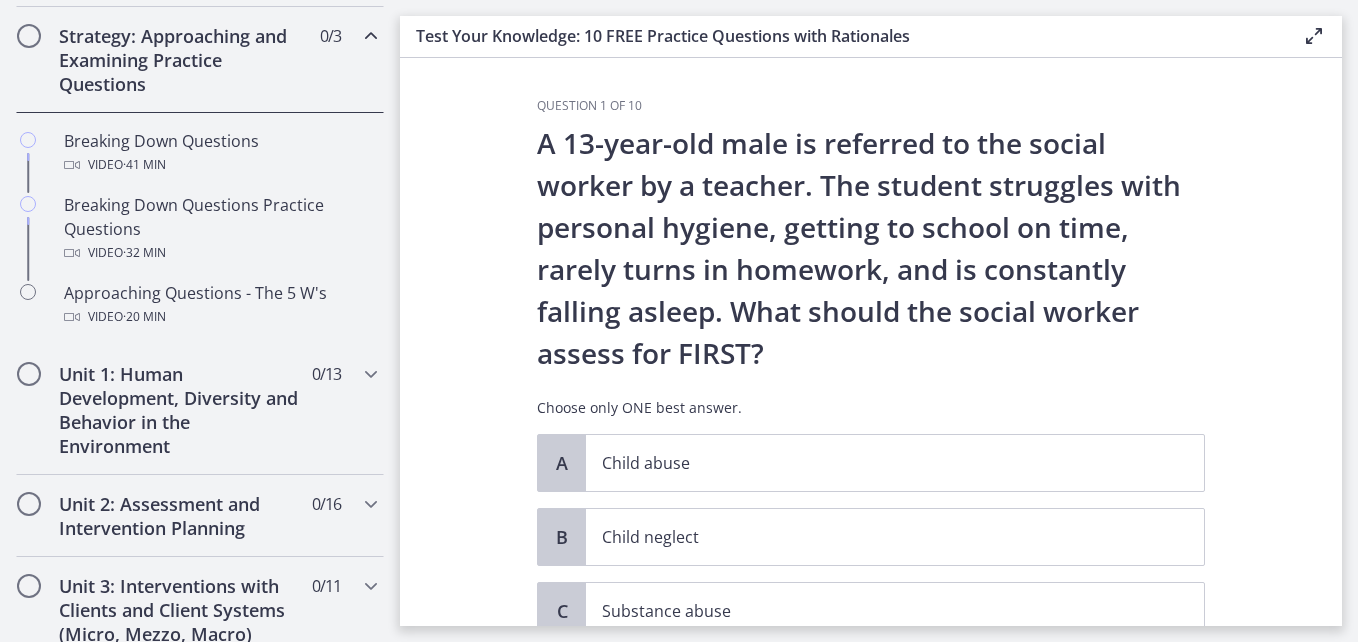 scroll, scrollTop: 456, scrollLeft: 0, axis: vertical 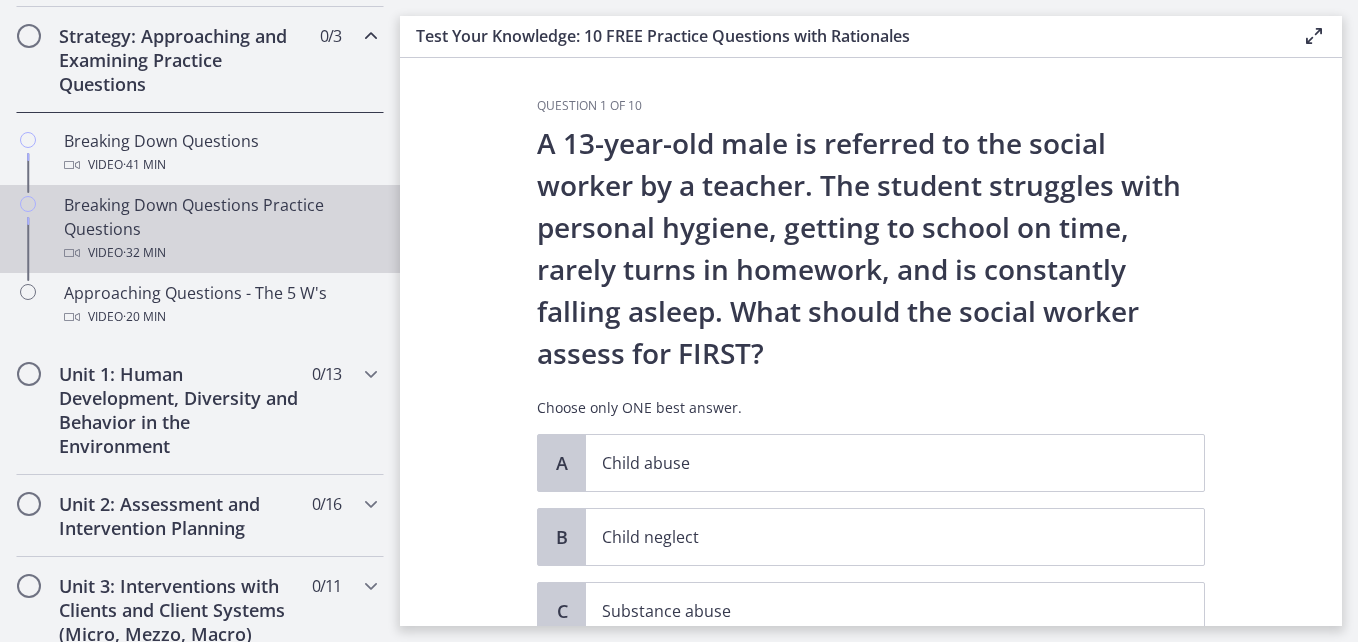 click on "Breaking Down Questions Practice Questions
Video
·  32 min" at bounding box center [220, 229] 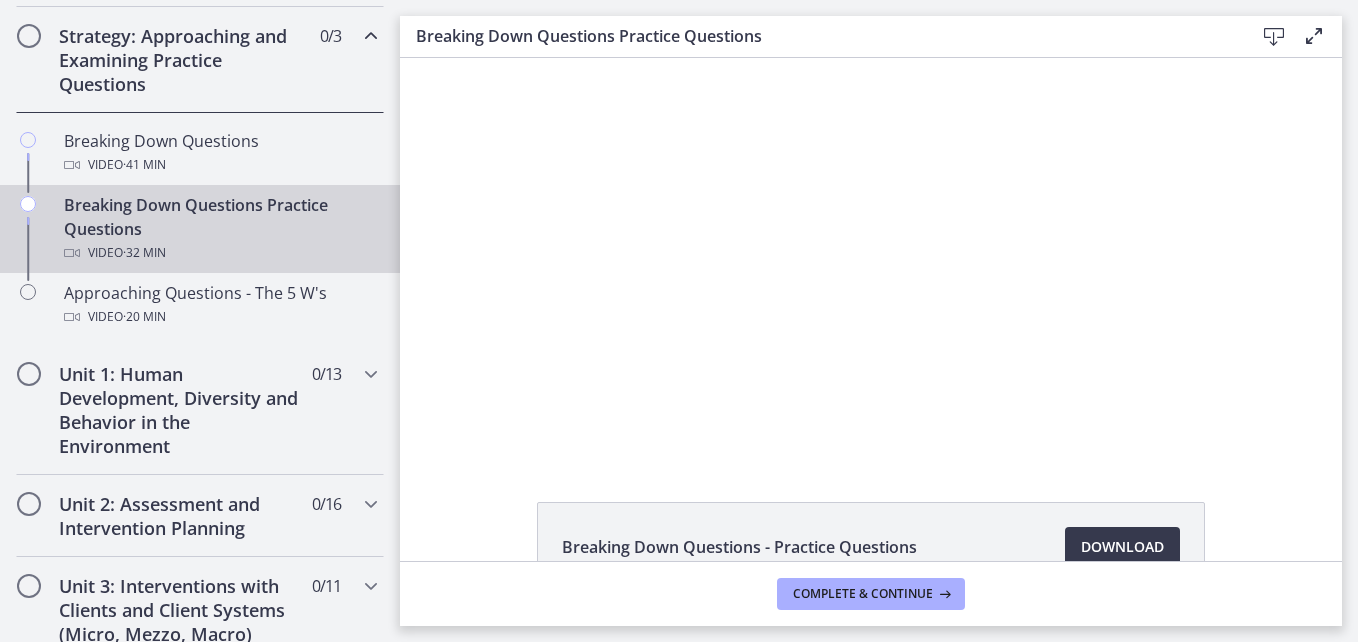 scroll, scrollTop: 0, scrollLeft: 0, axis: both 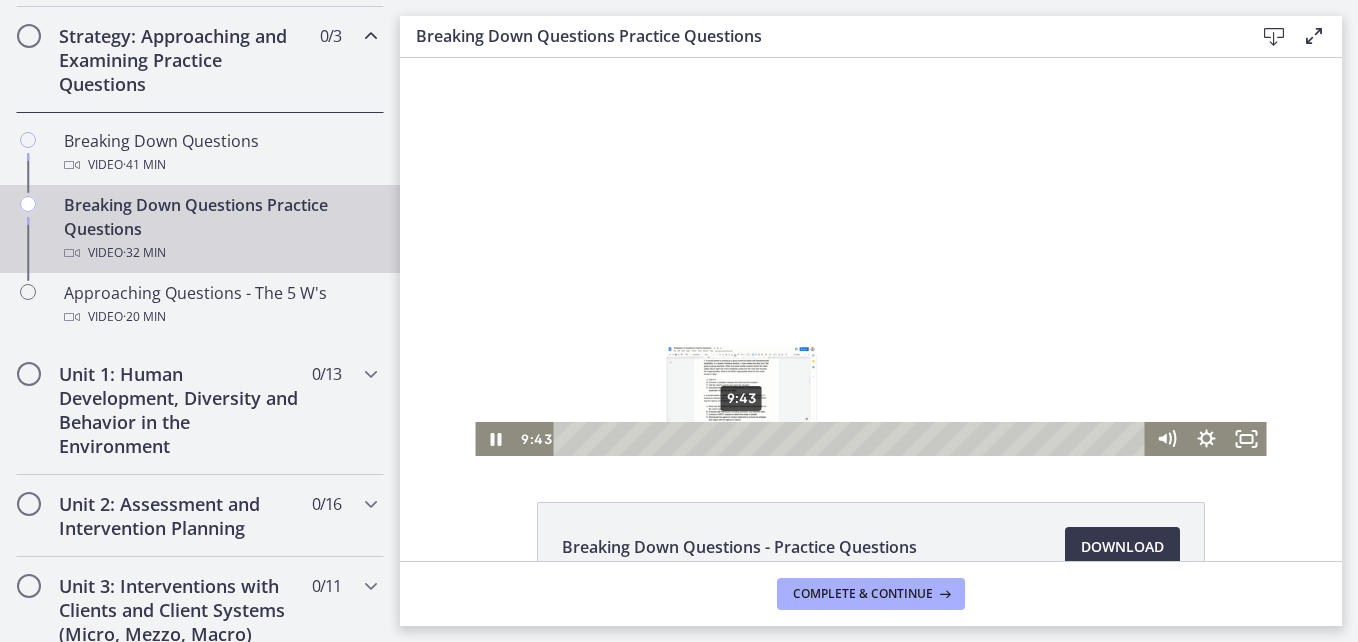 click on "9:43" at bounding box center (852, 439) 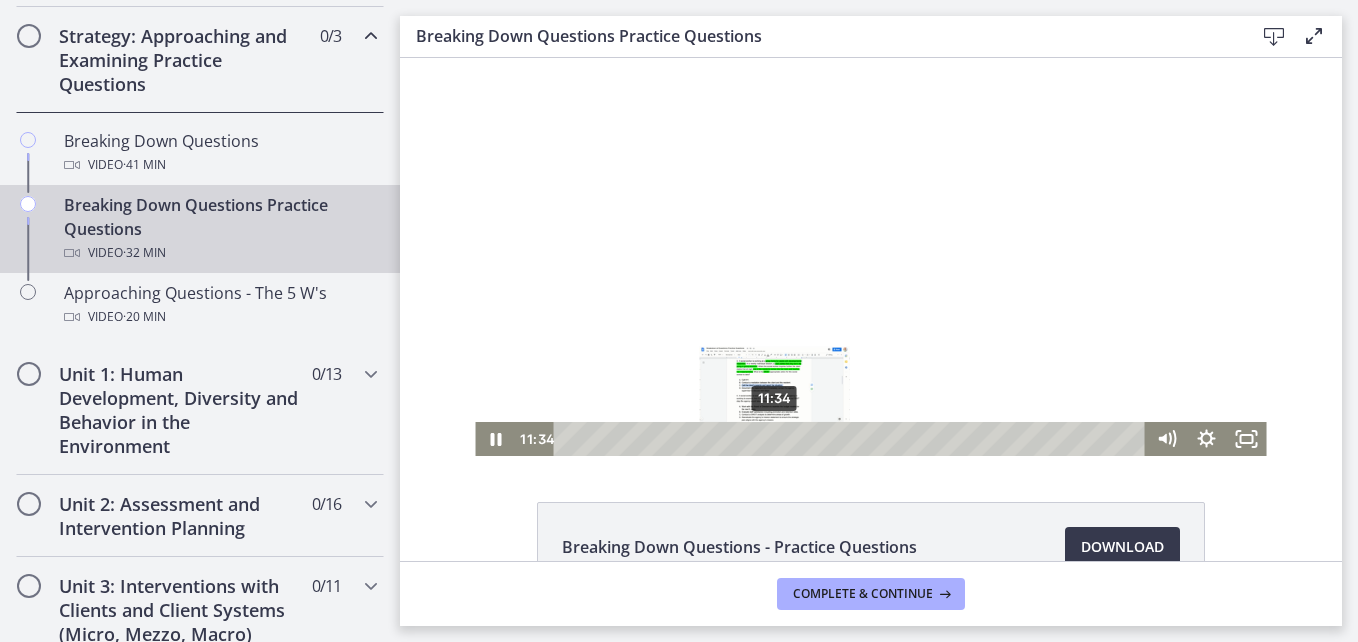 click on "11:34" at bounding box center (852, 439) 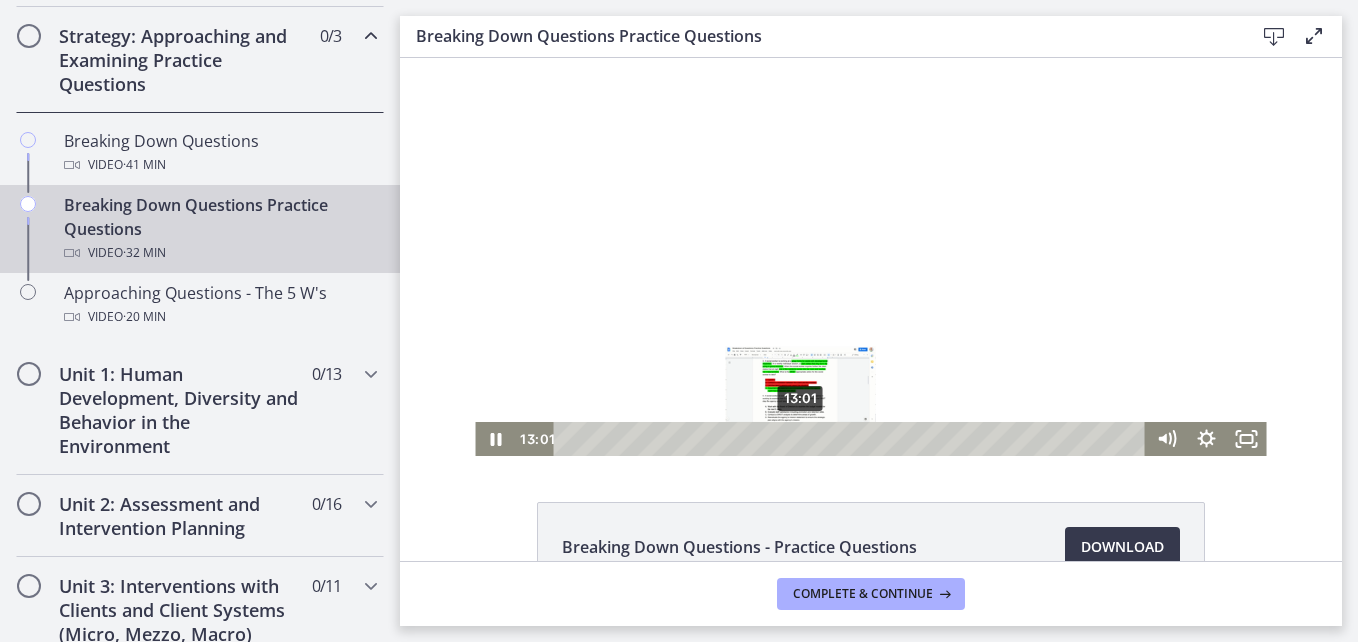 click on "13:01" at bounding box center [852, 439] 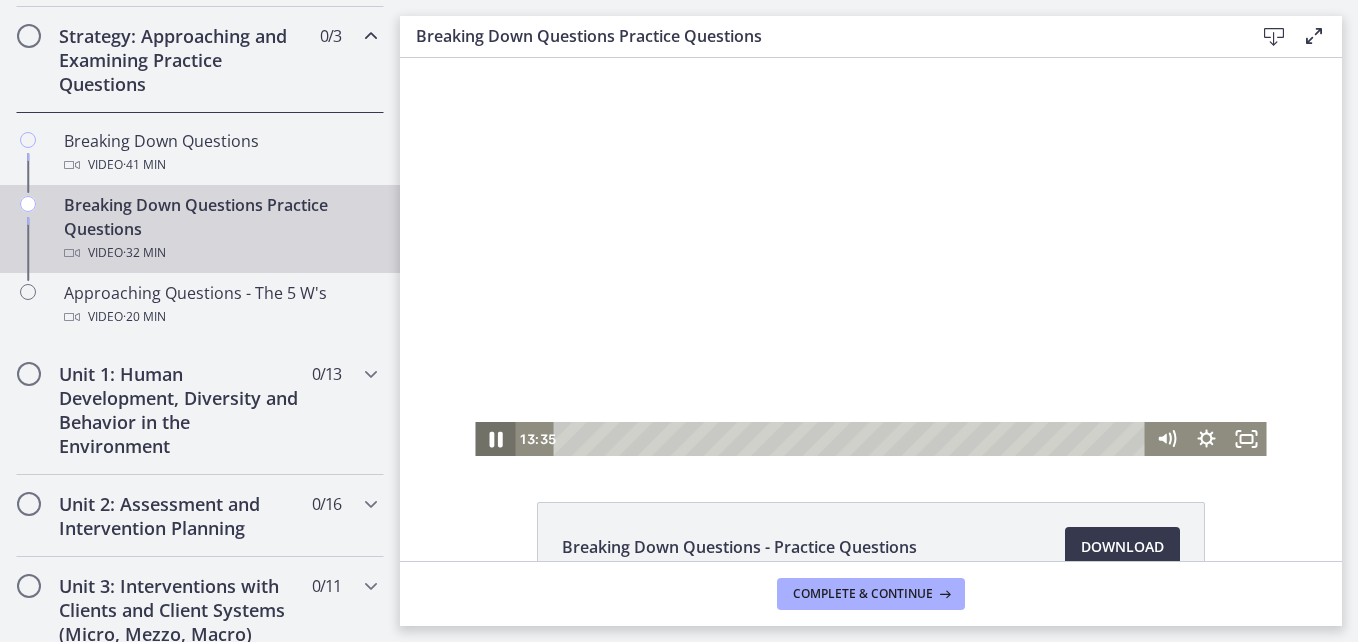 click 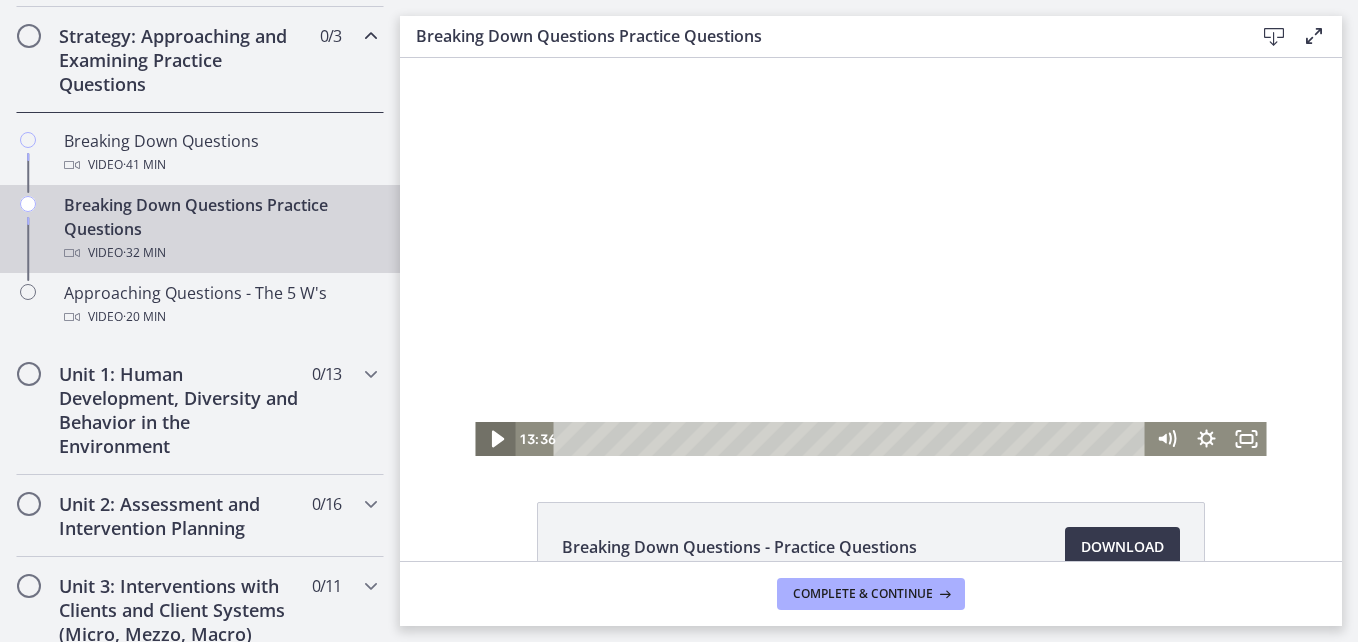 click 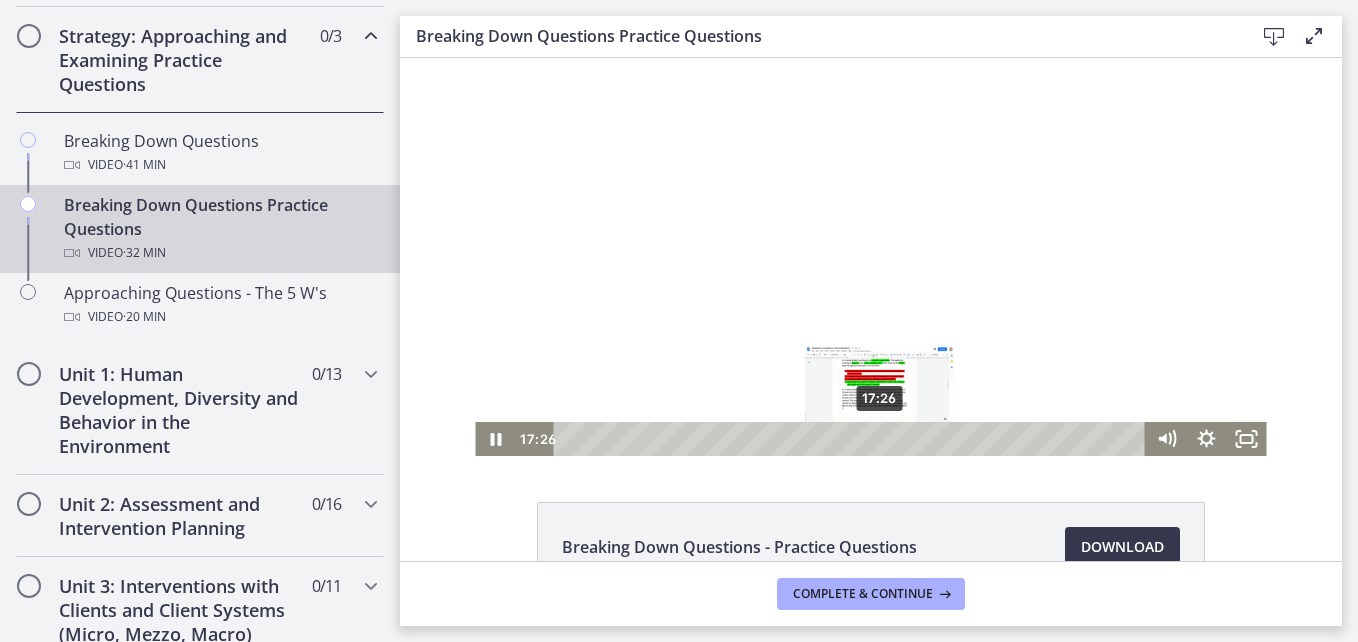 click on "17:26" at bounding box center (852, 439) 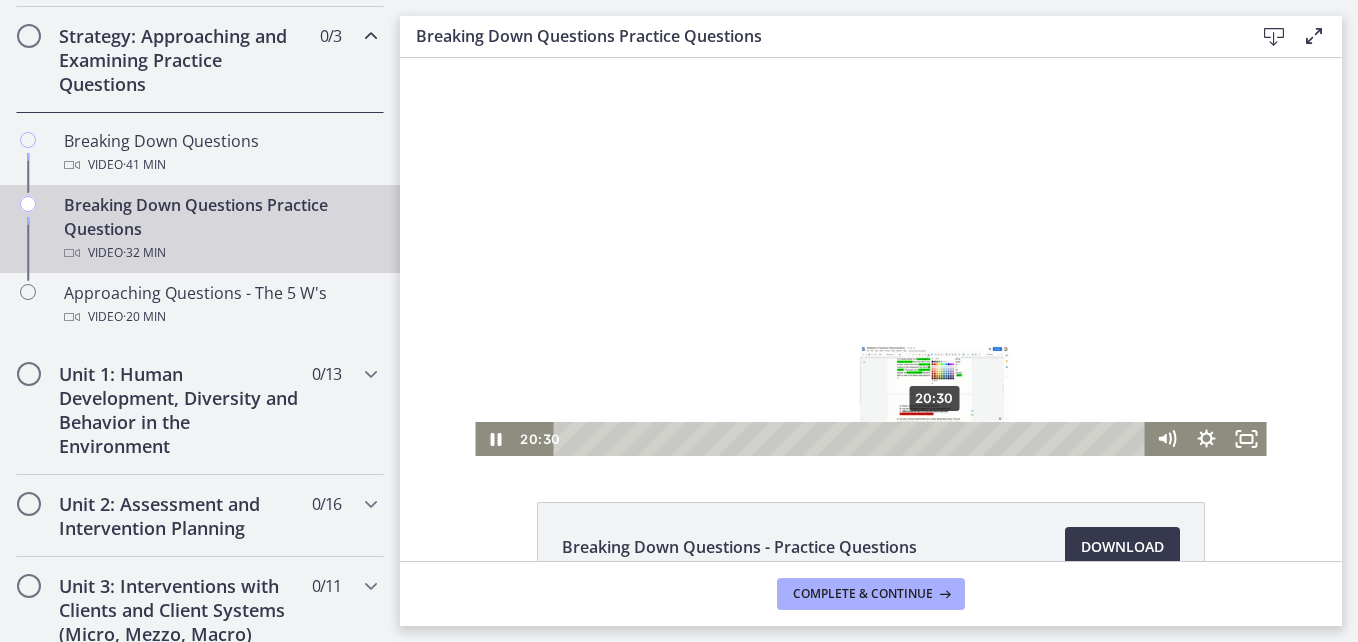 click on "20:30" at bounding box center (852, 439) 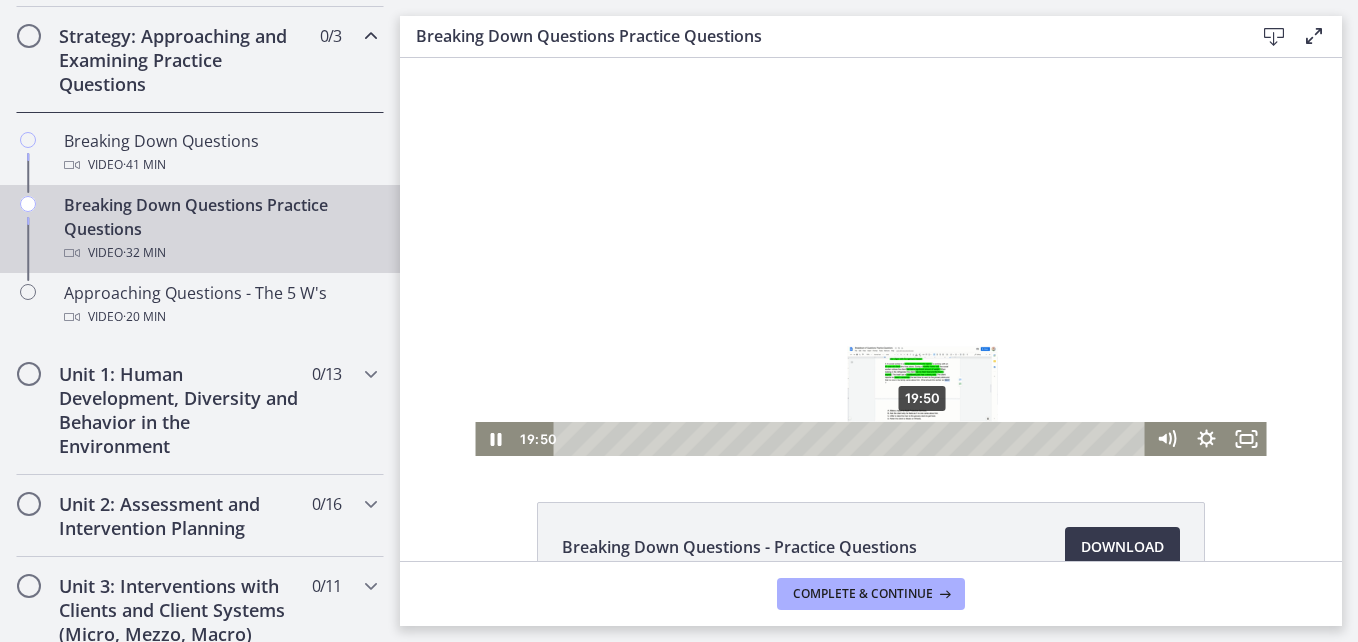 click on "19:50" at bounding box center [852, 439] 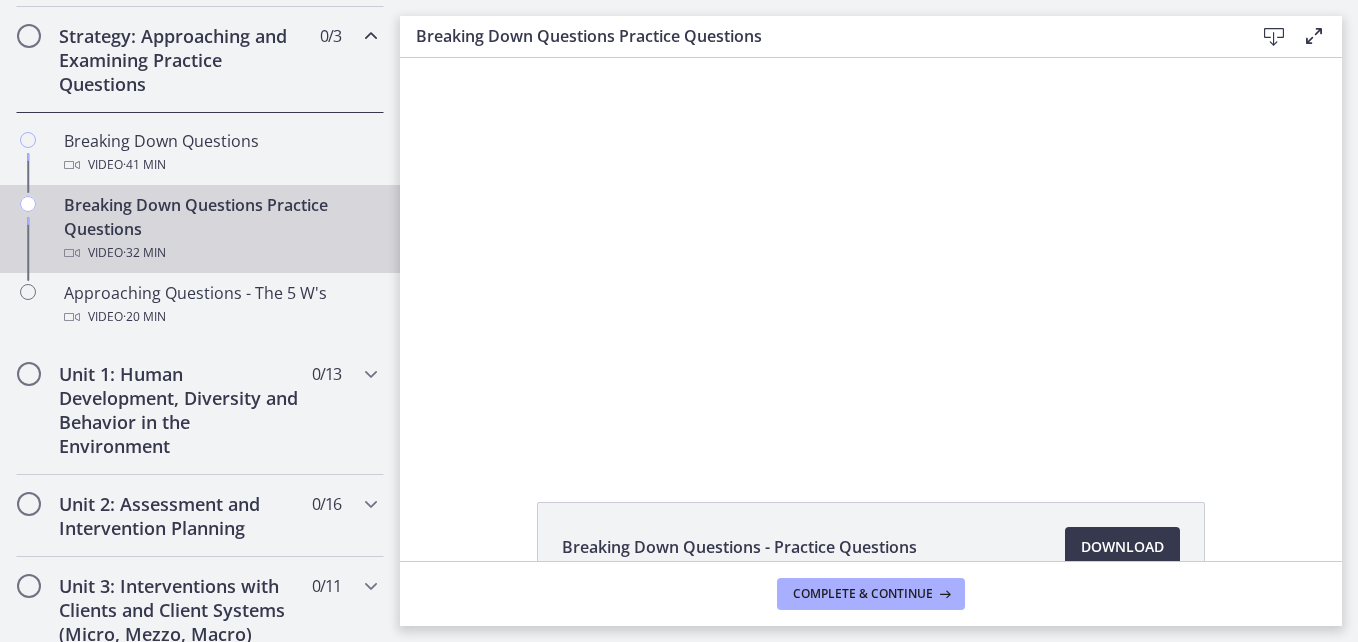click at bounding box center (870, 257) 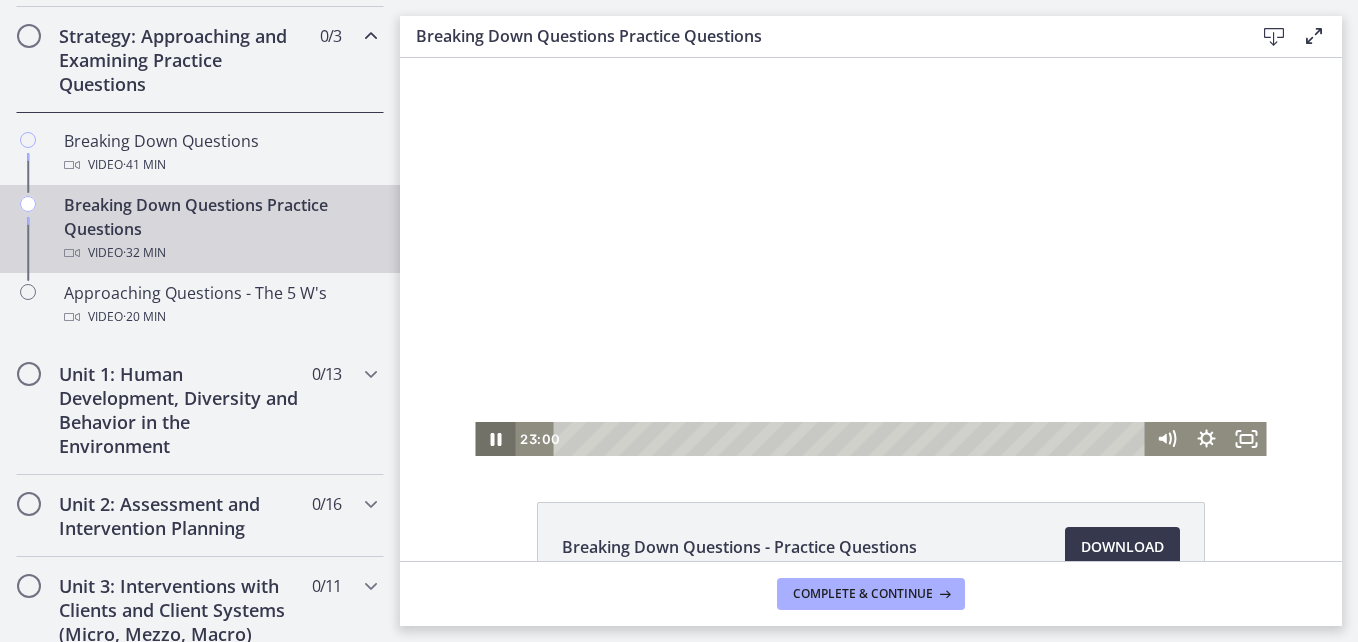 click 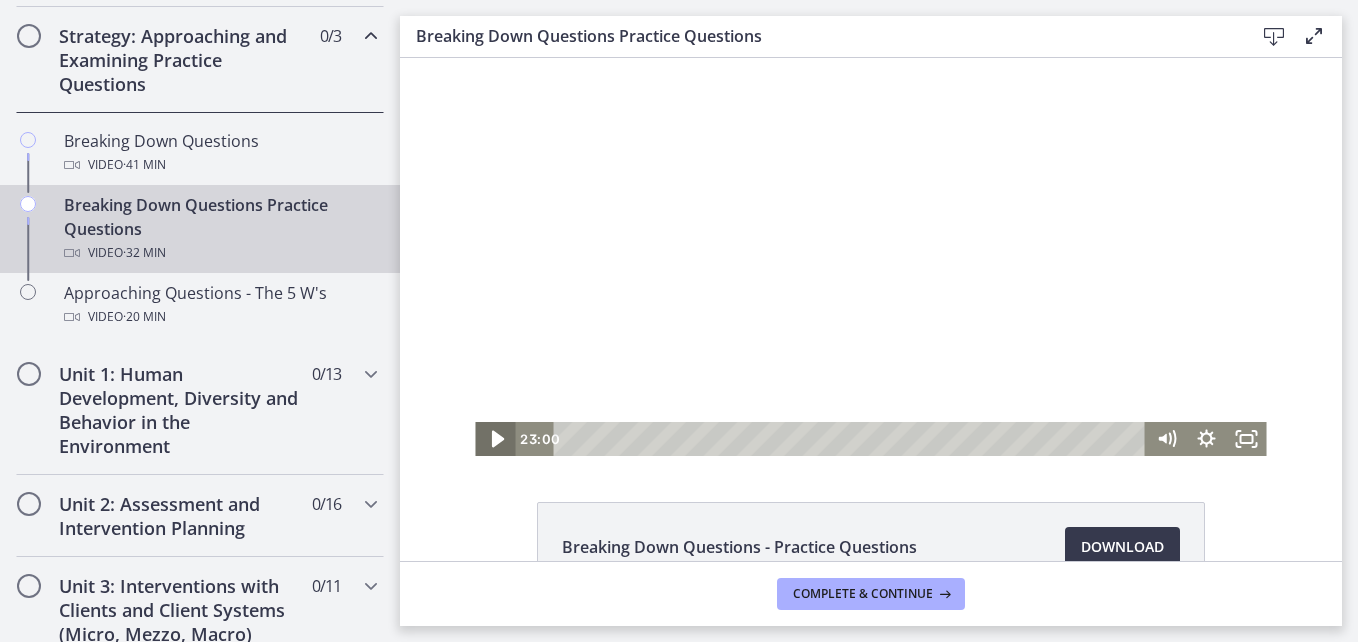 click 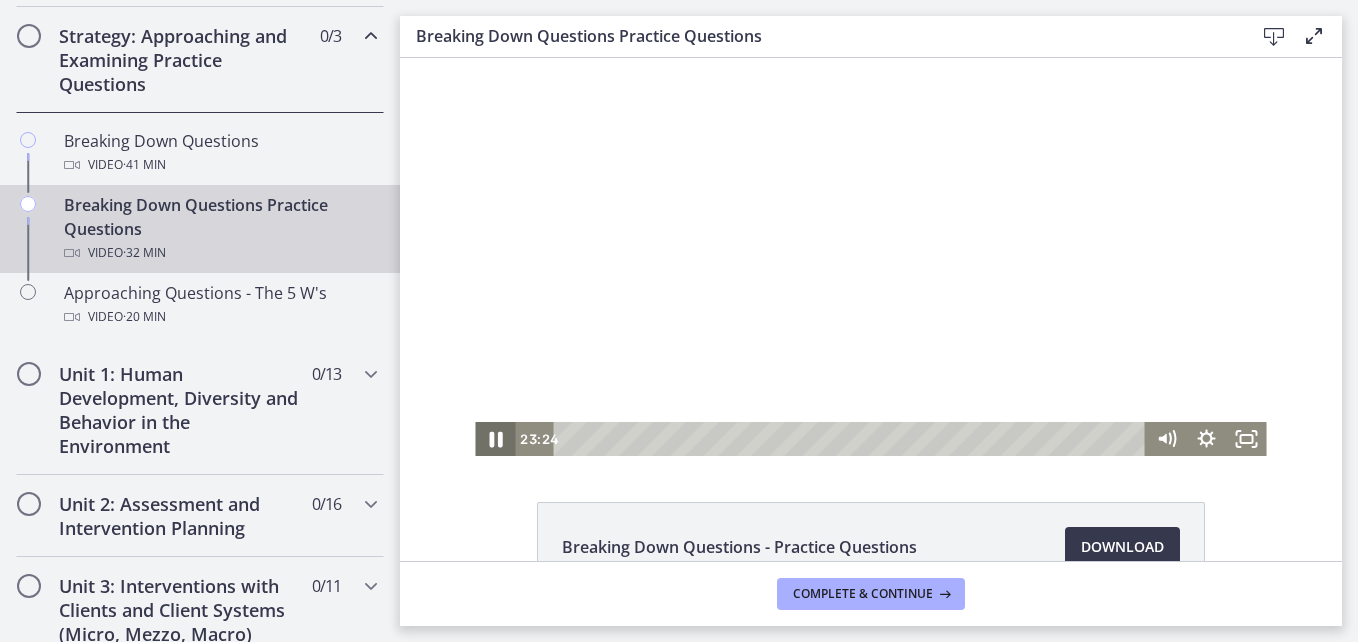 click 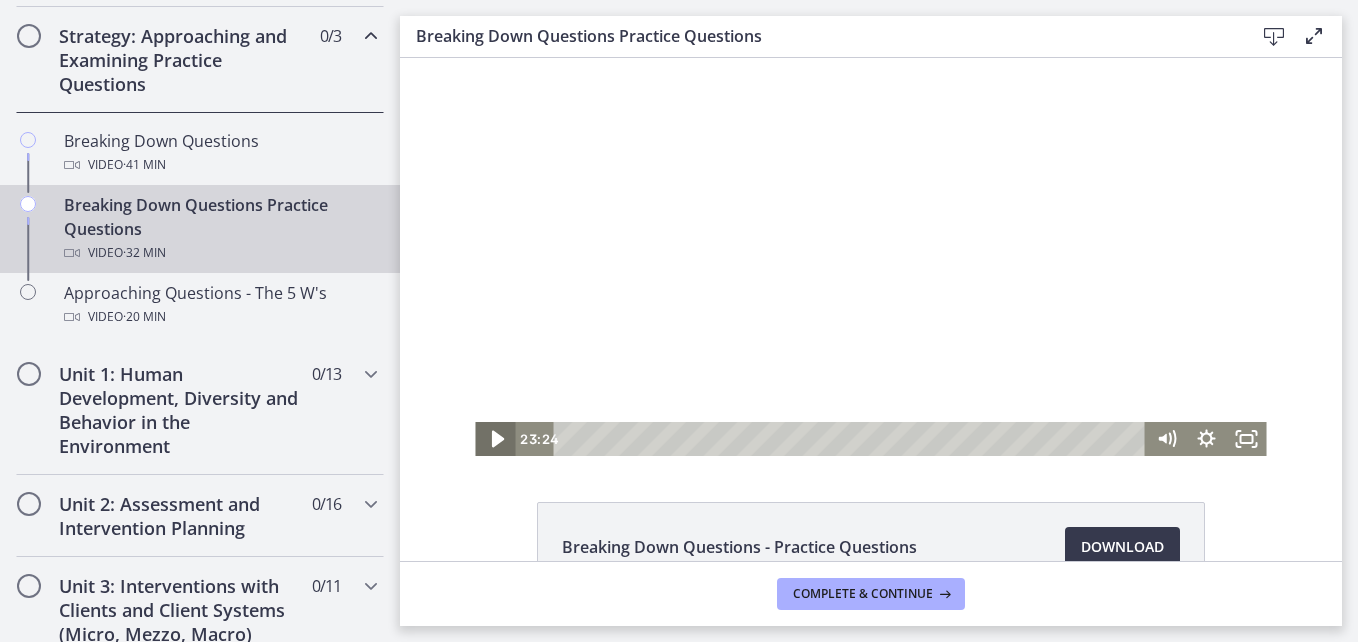 click 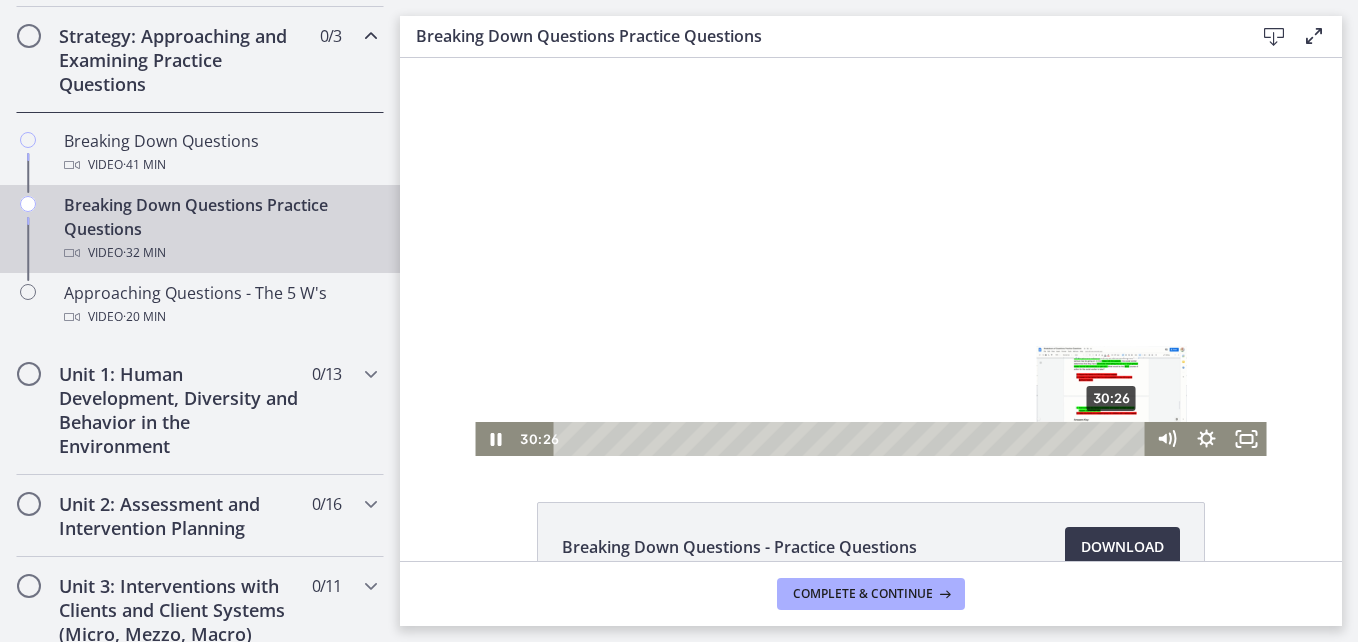 click on "30:26" at bounding box center (852, 439) 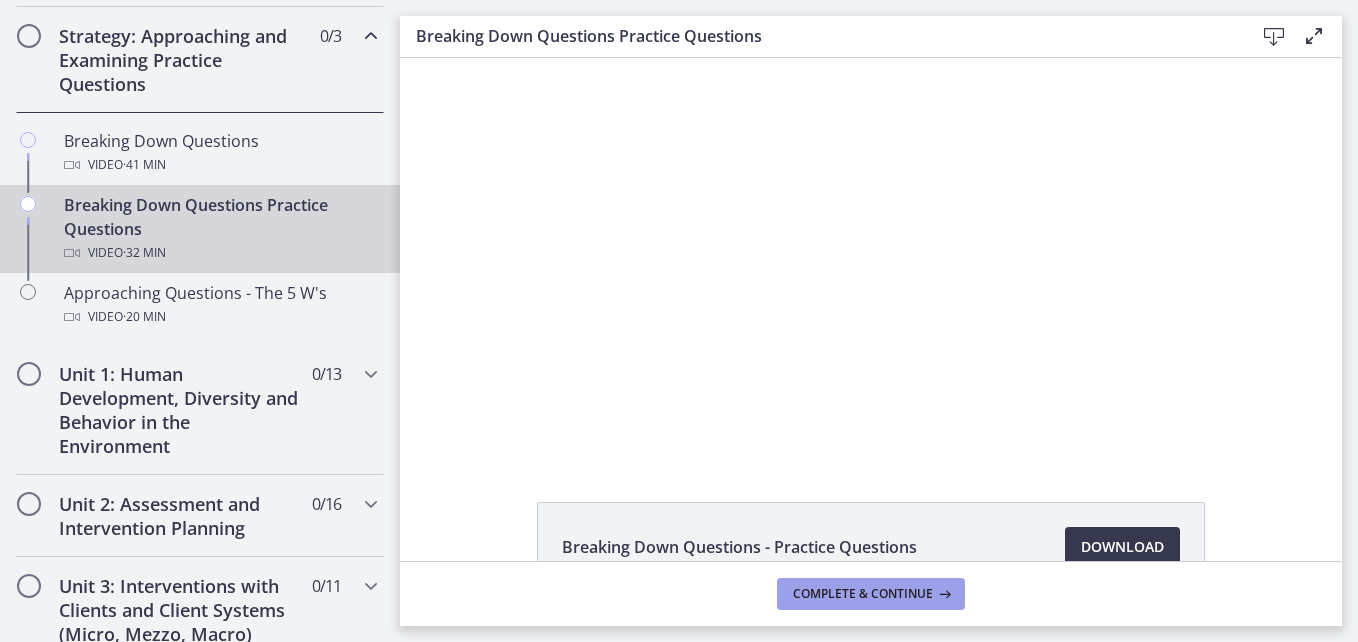 click on "Complete & continue" at bounding box center [863, 594] 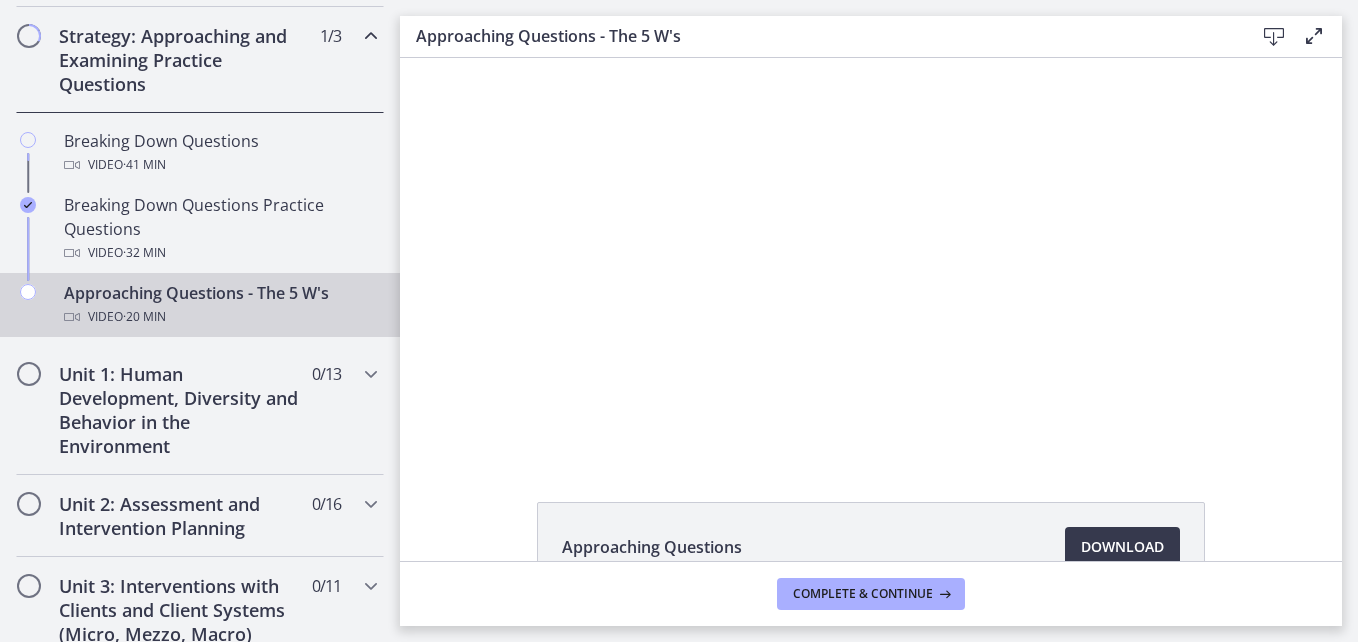 scroll, scrollTop: 0, scrollLeft: 0, axis: both 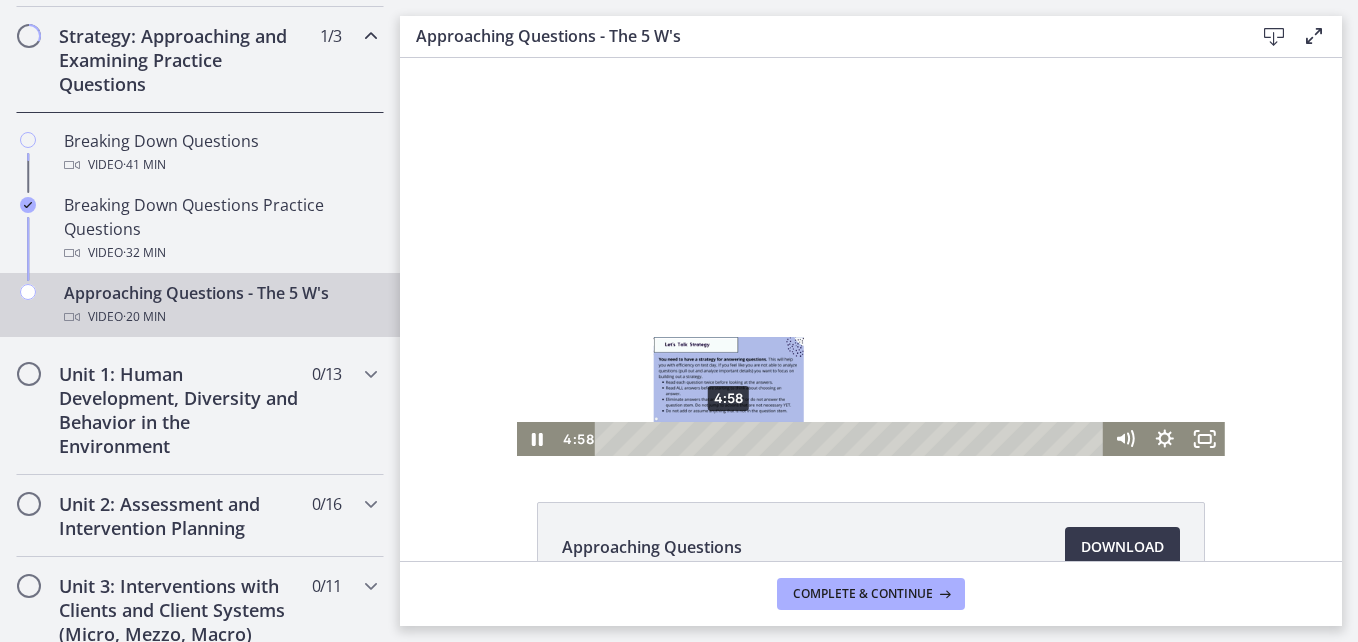click on "4:58" at bounding box center (852, 439) 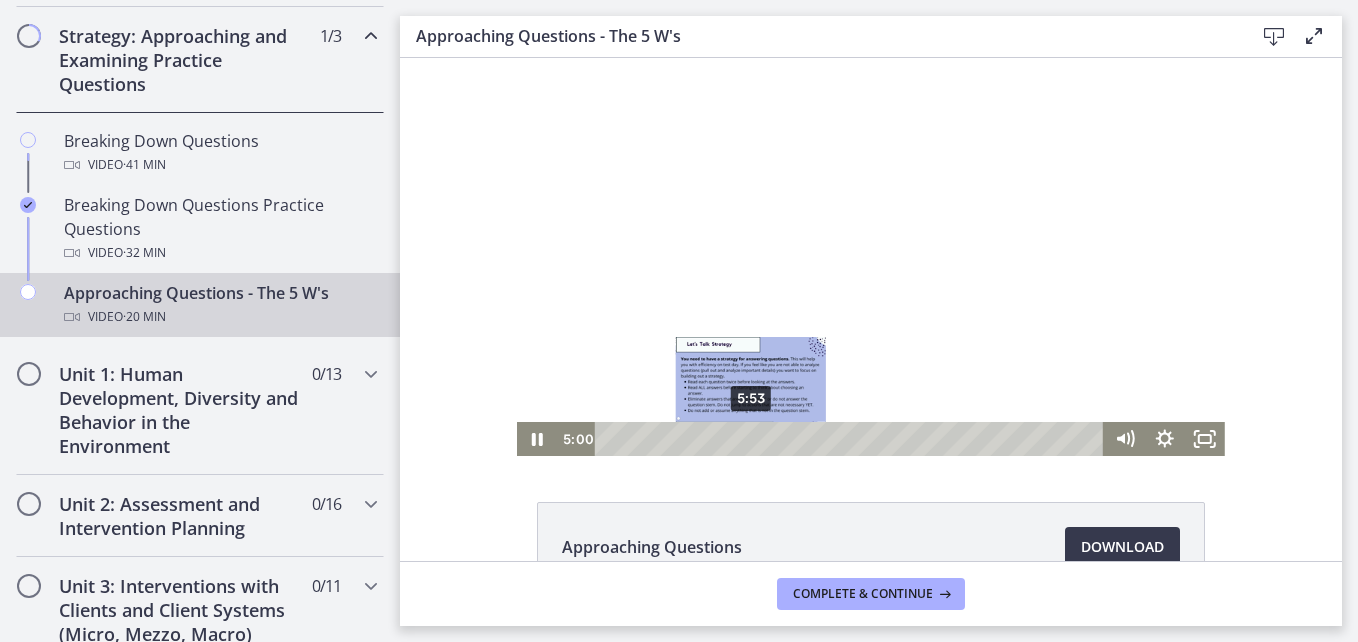 click on "5:53" at bounding box center (852, 439) 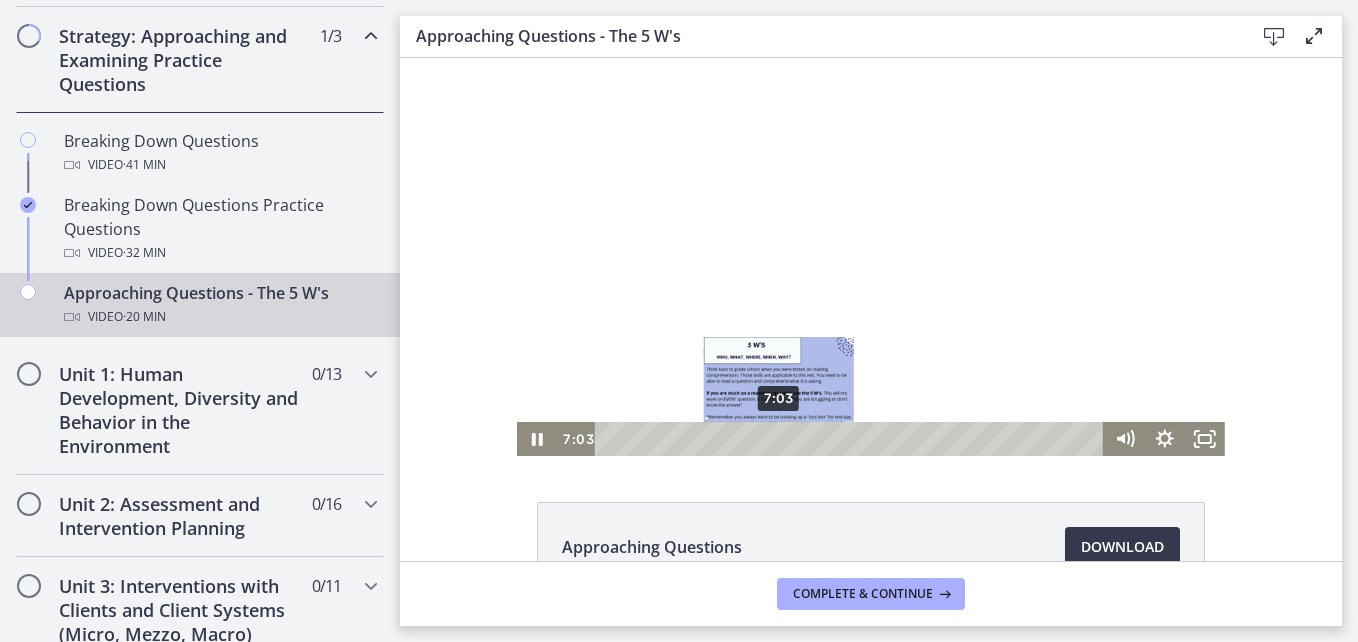 click on "7:03" at bounding box center [852, 439] 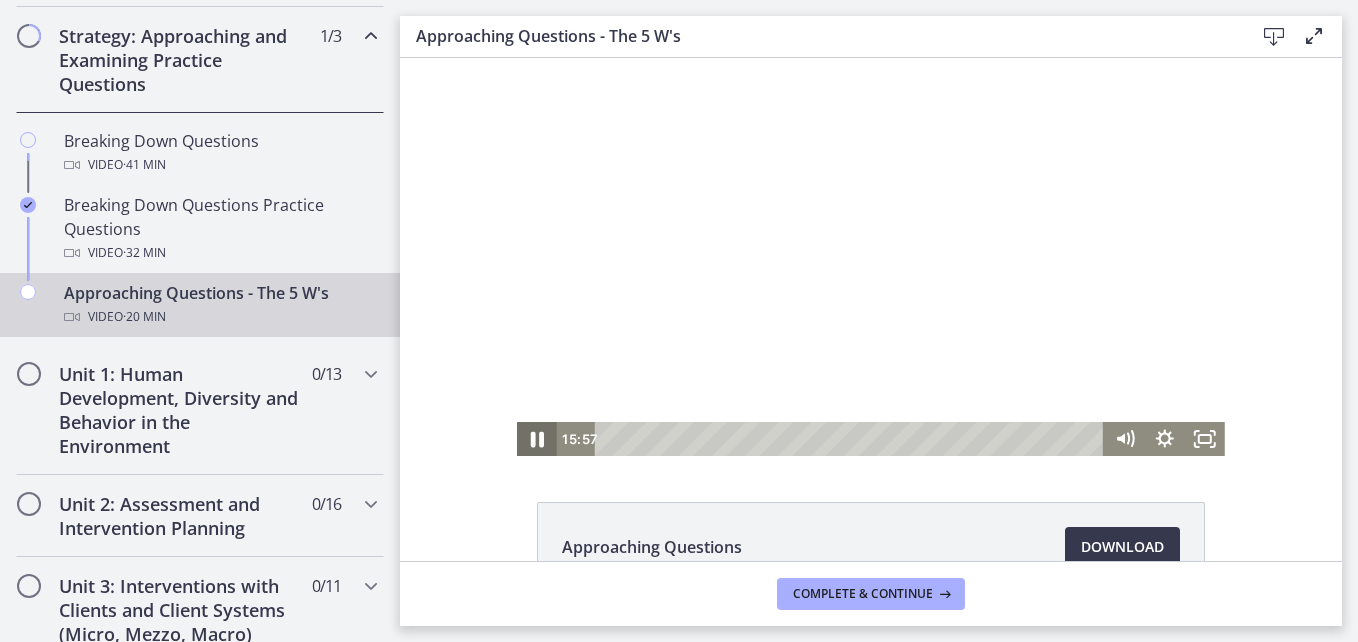 click 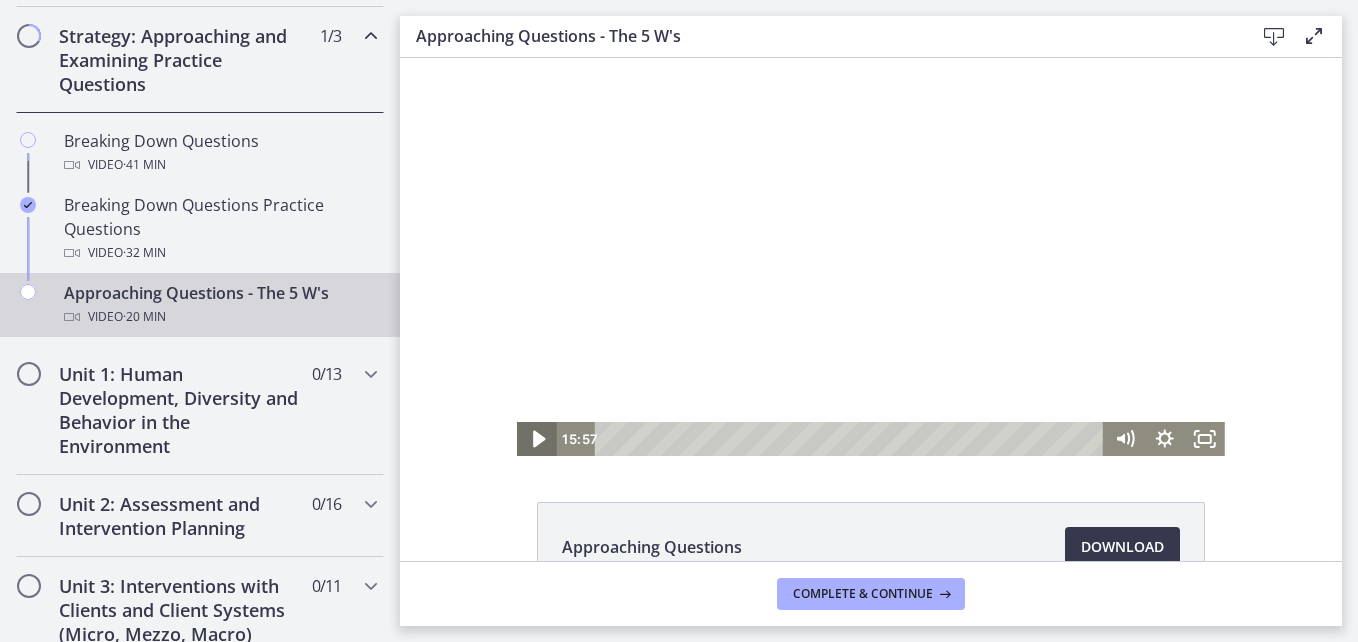 click 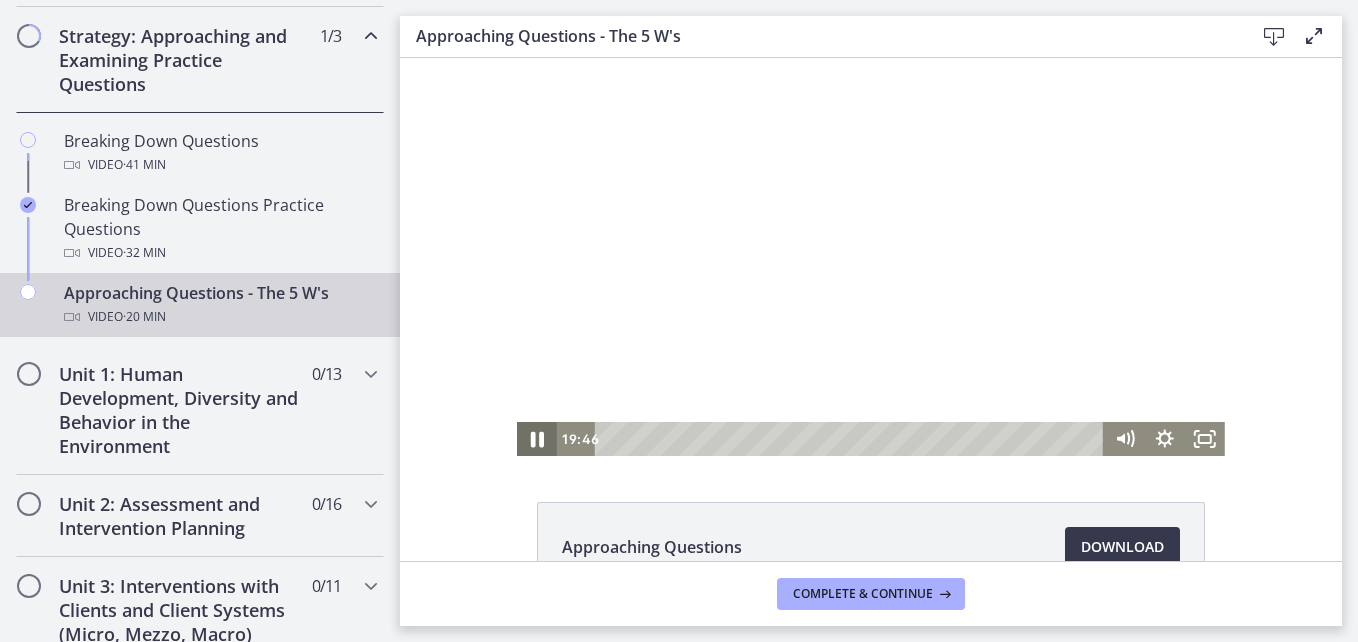 click 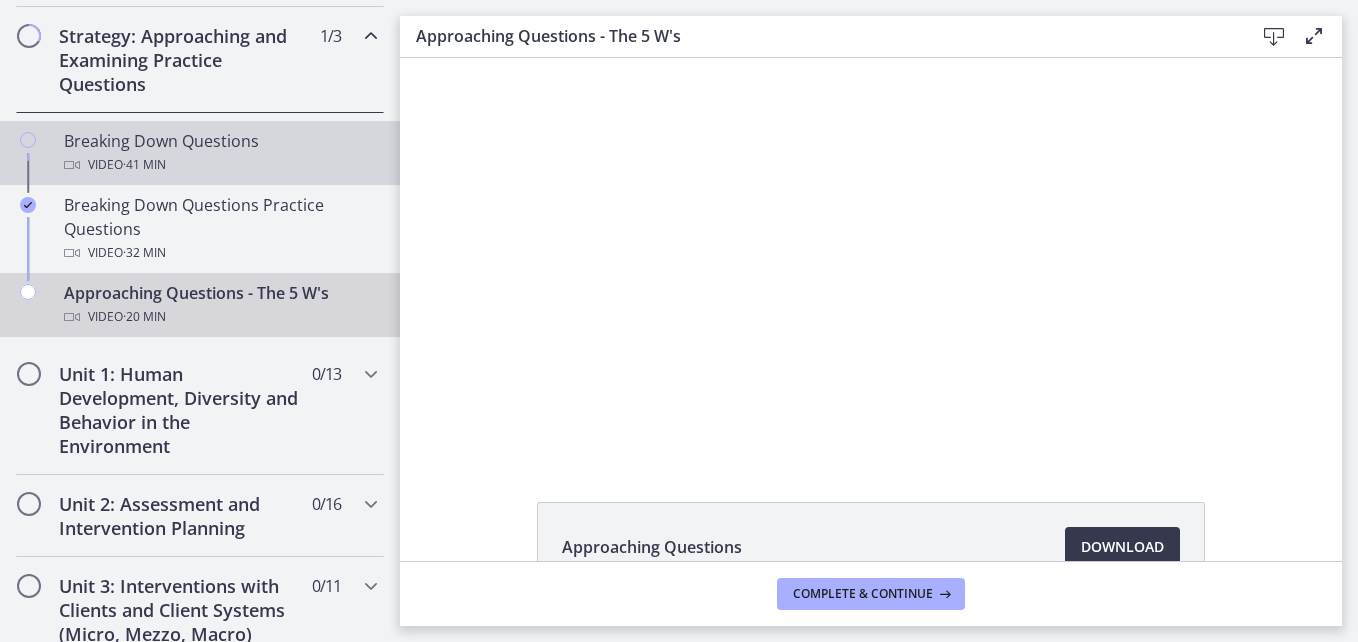 click on "Breaking Down Questions
Video
·  41 min" at bounding box center (220, 153) 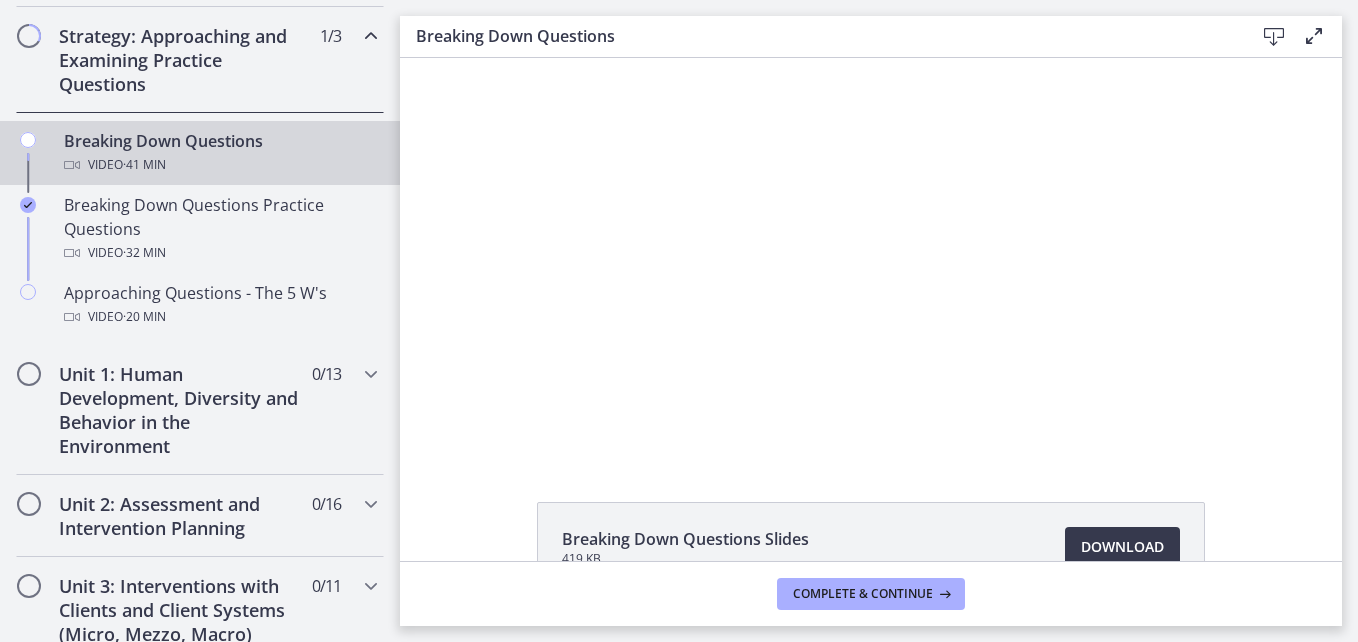 scroll, scrollTop: 0, scrollLeft: 0, axis: both 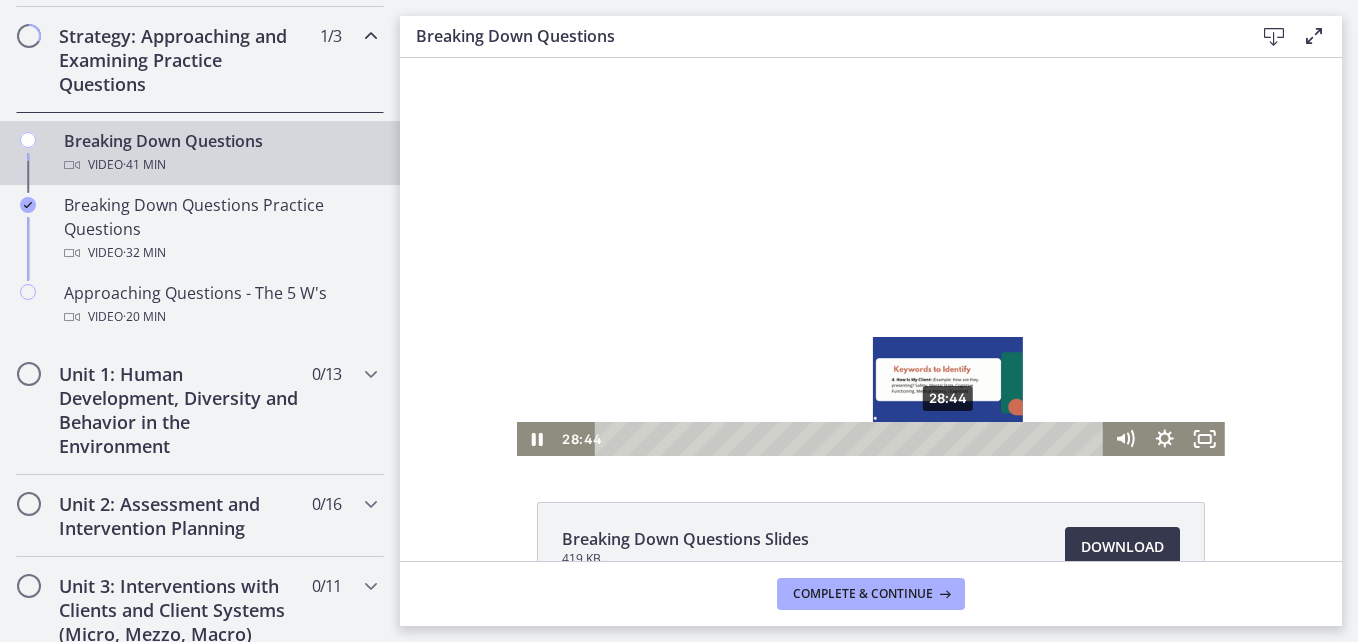 click on "28:44" at bounding box center (852, 439) 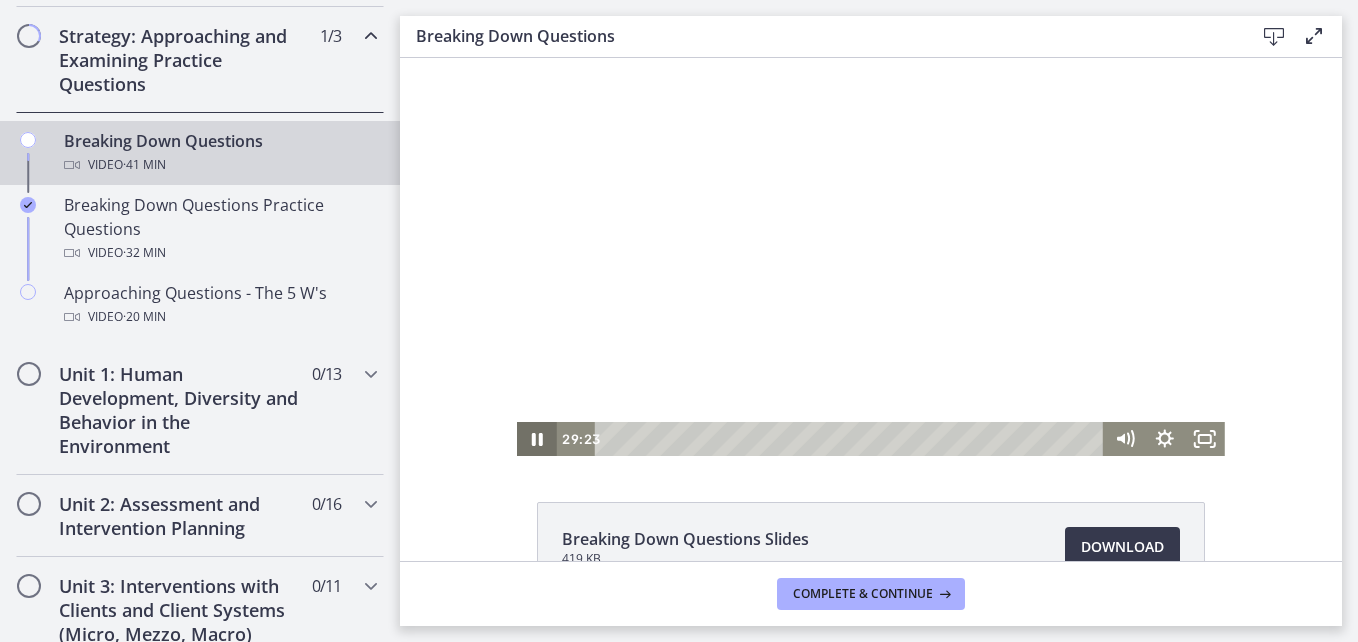 click 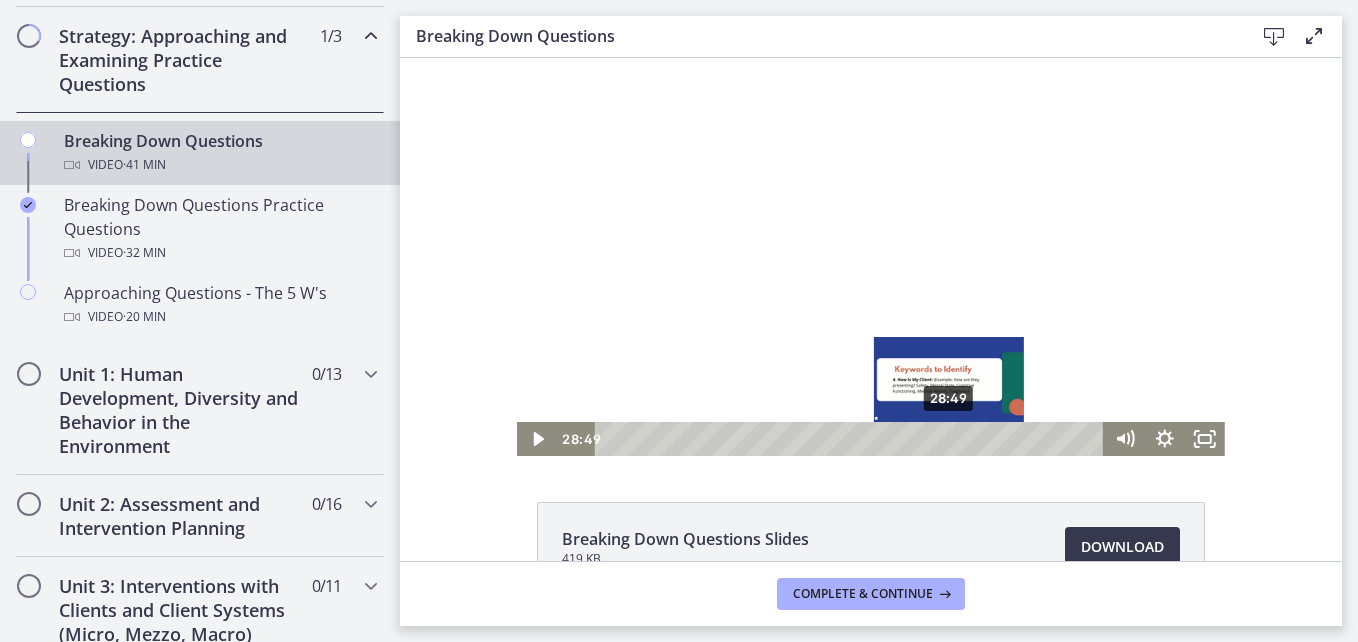 click at bounding box center (948, 438) 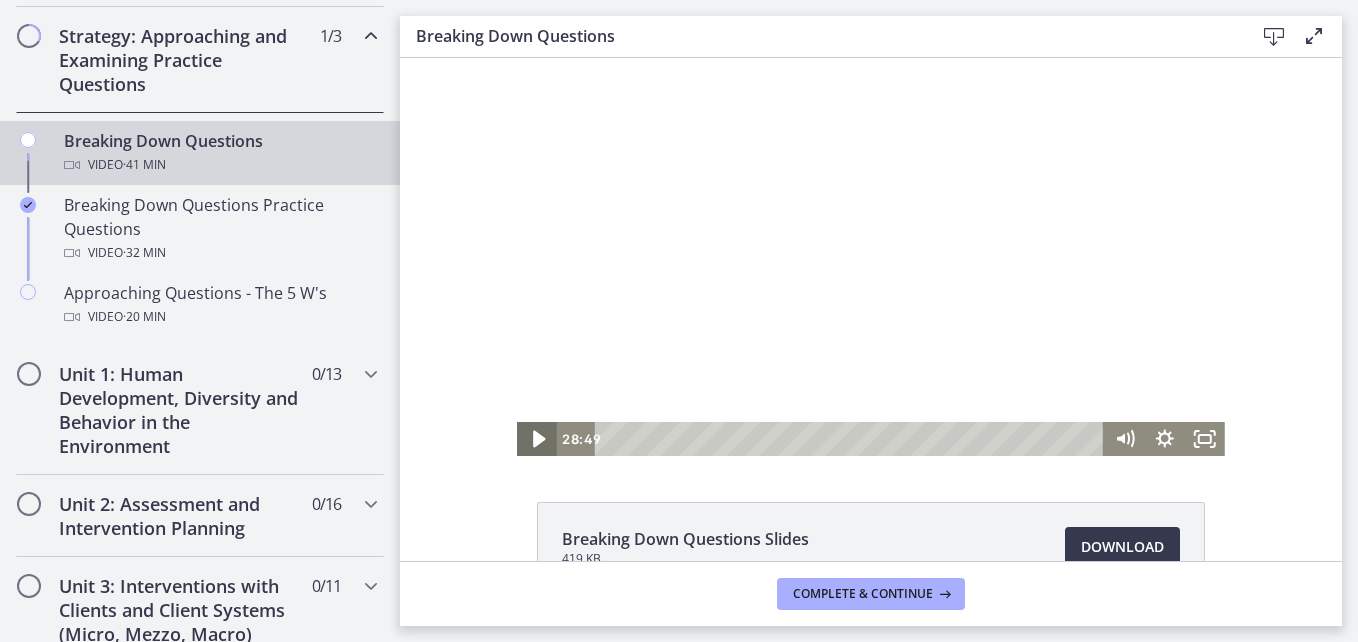click 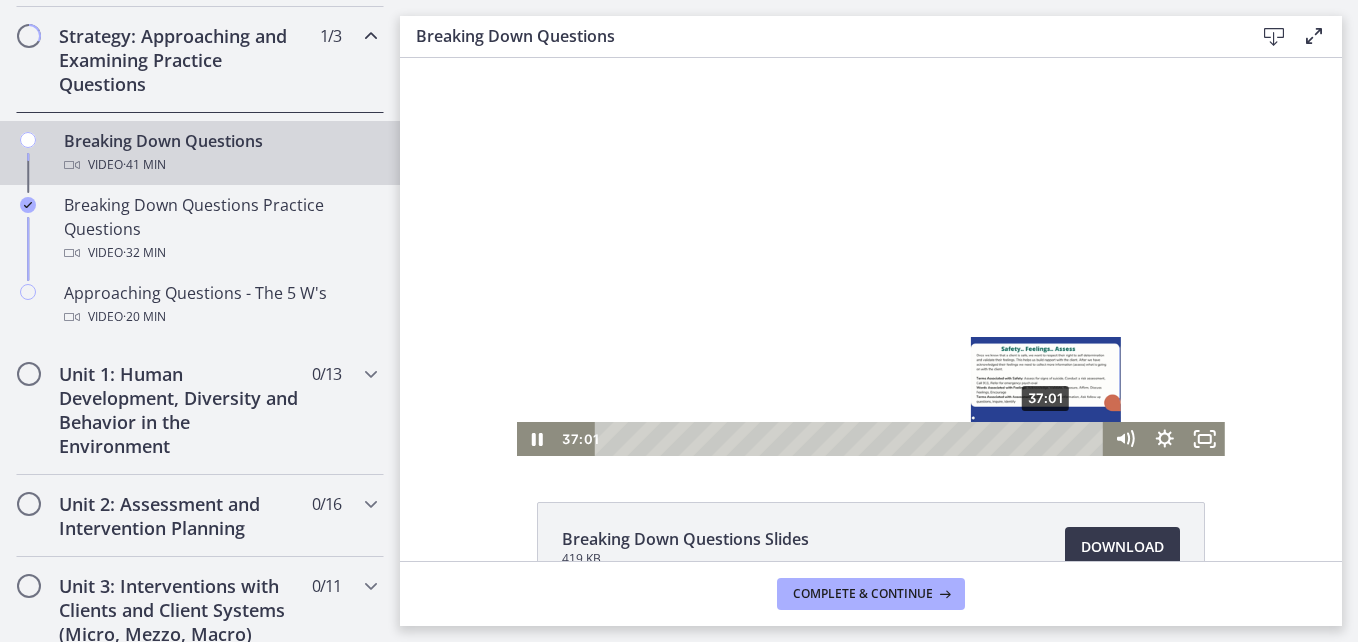 click on "37:01" at bounding box center (852, 439) 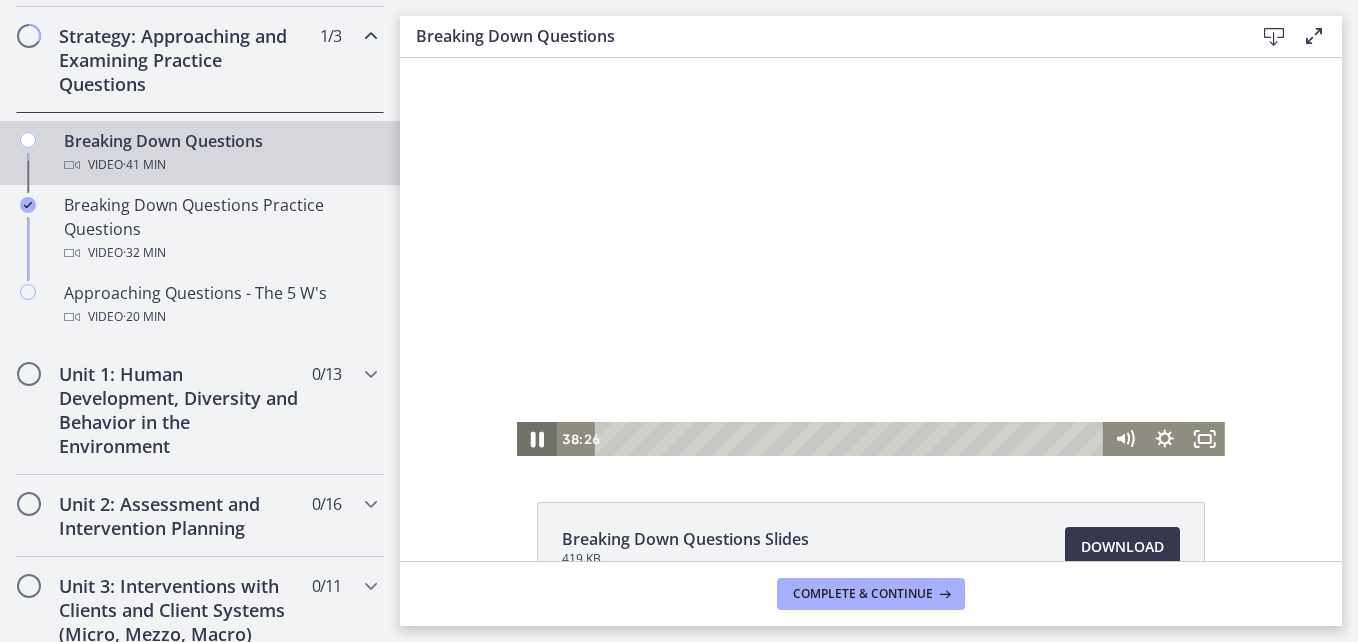 click 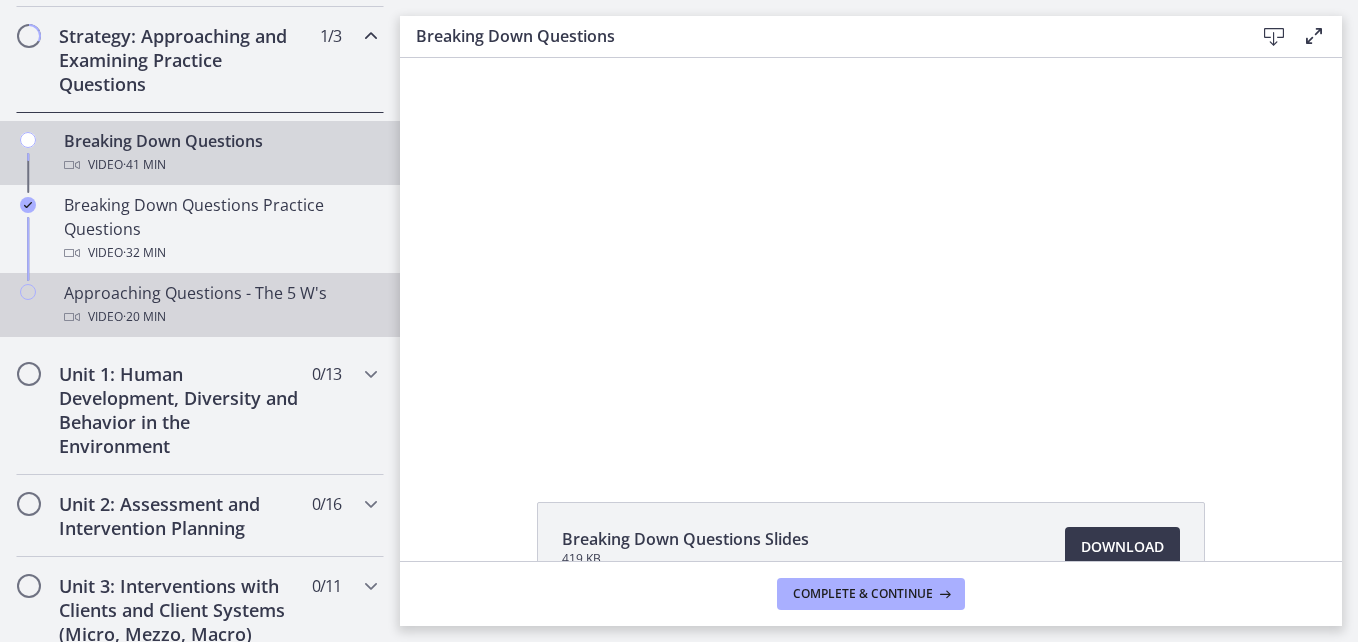 click at bounding box center (72, 317) 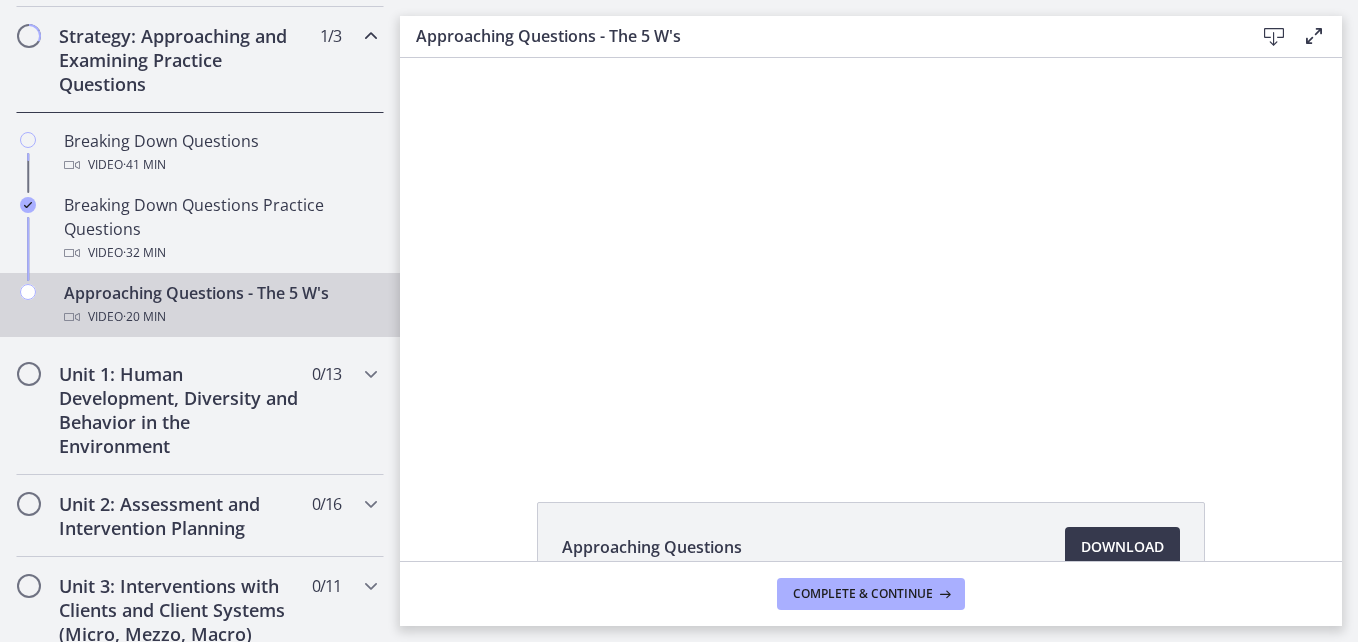 scroll, scrollTop: 0, scrollLeft: 0, axis: both 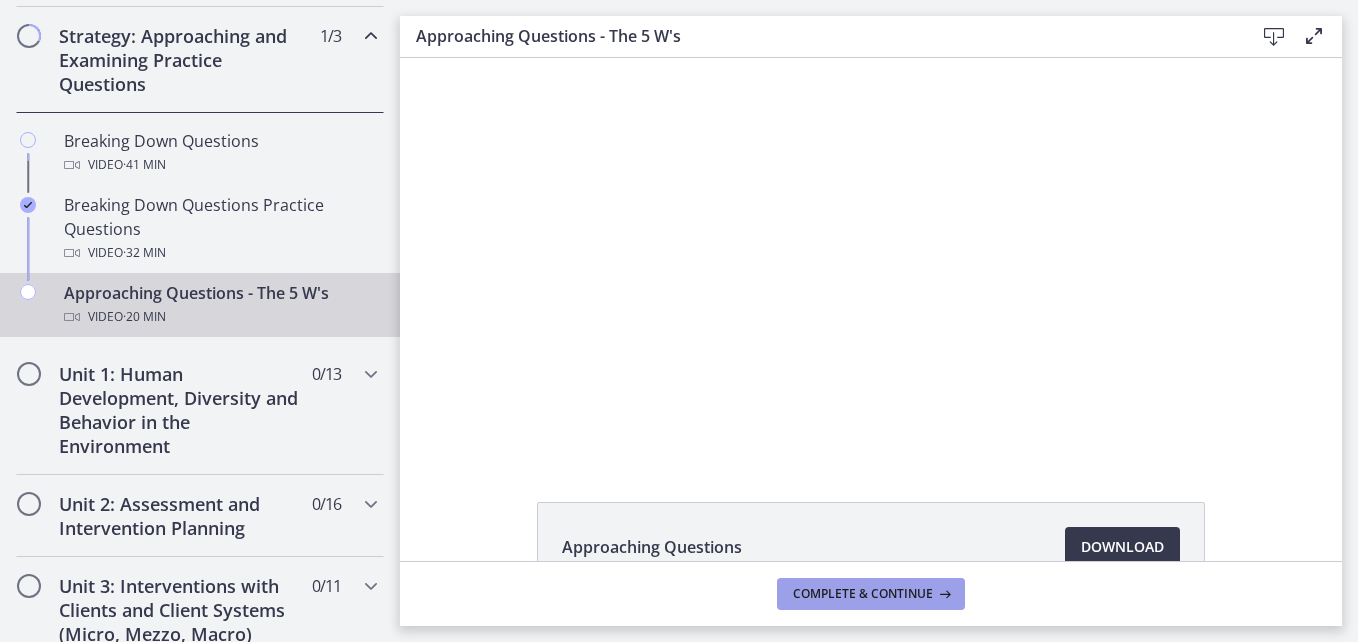 click on "Complete & continue" at bounding box center (863, 594) 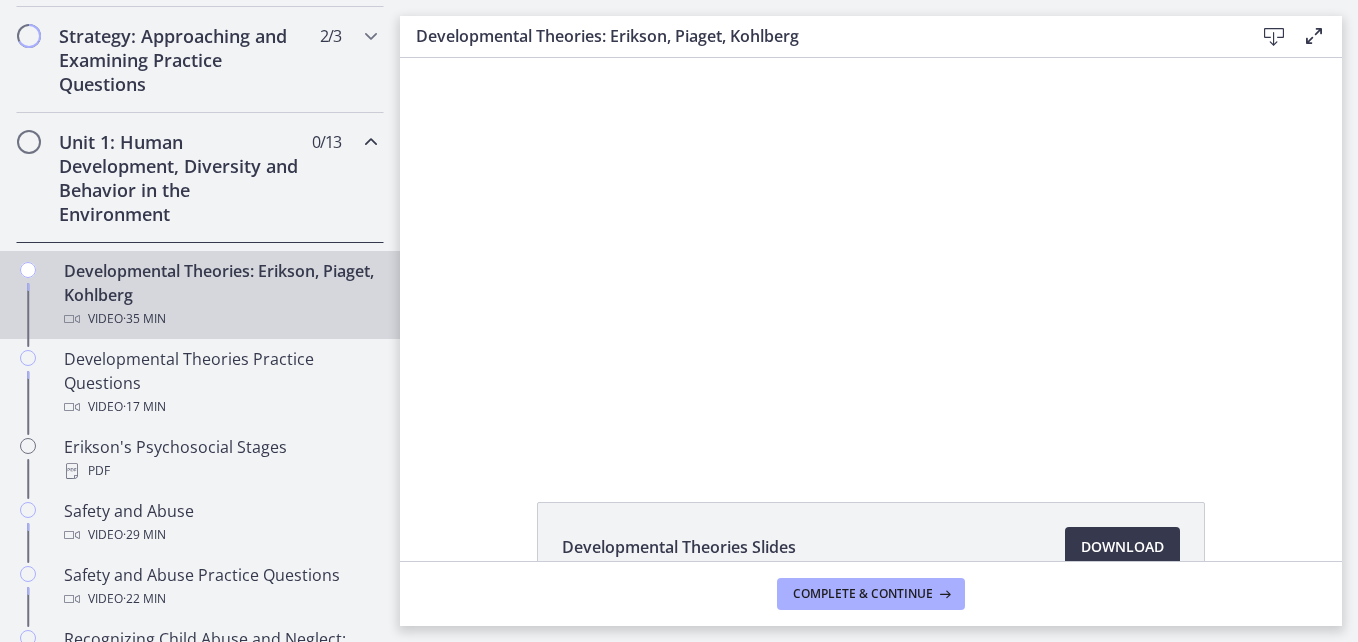 scroll, scrollTop: 0, scrollLeft: 0, axis: both 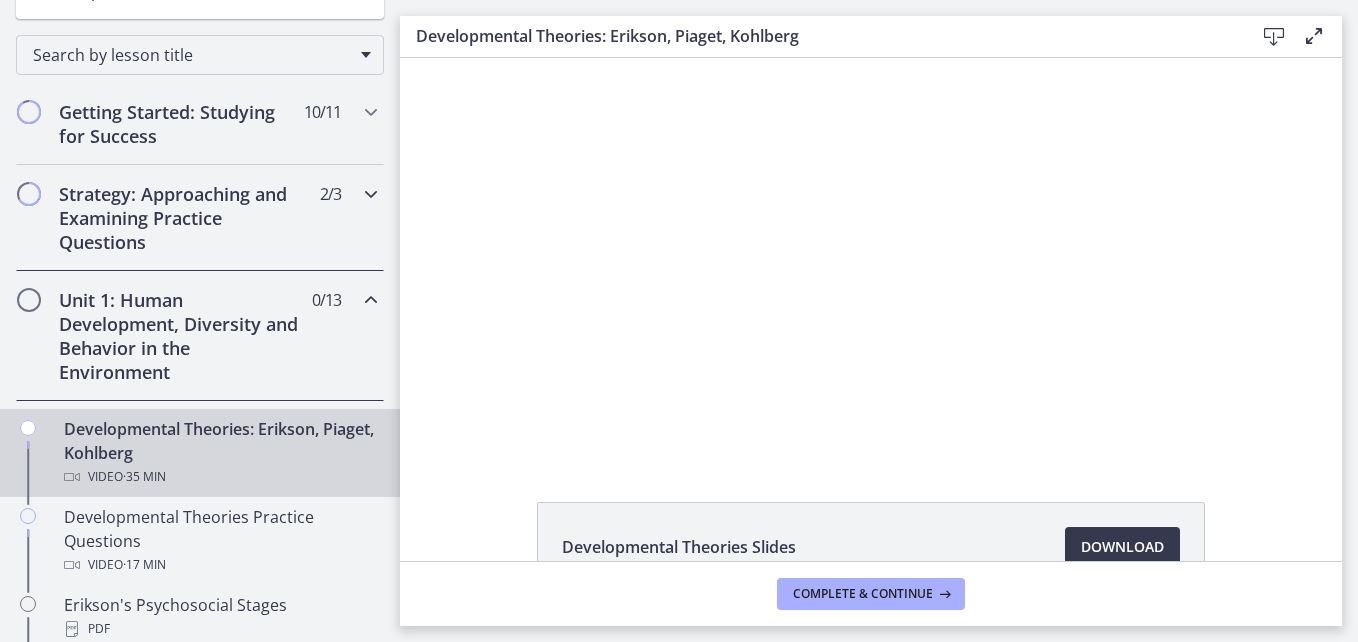 click at bounding box center [371, 194] 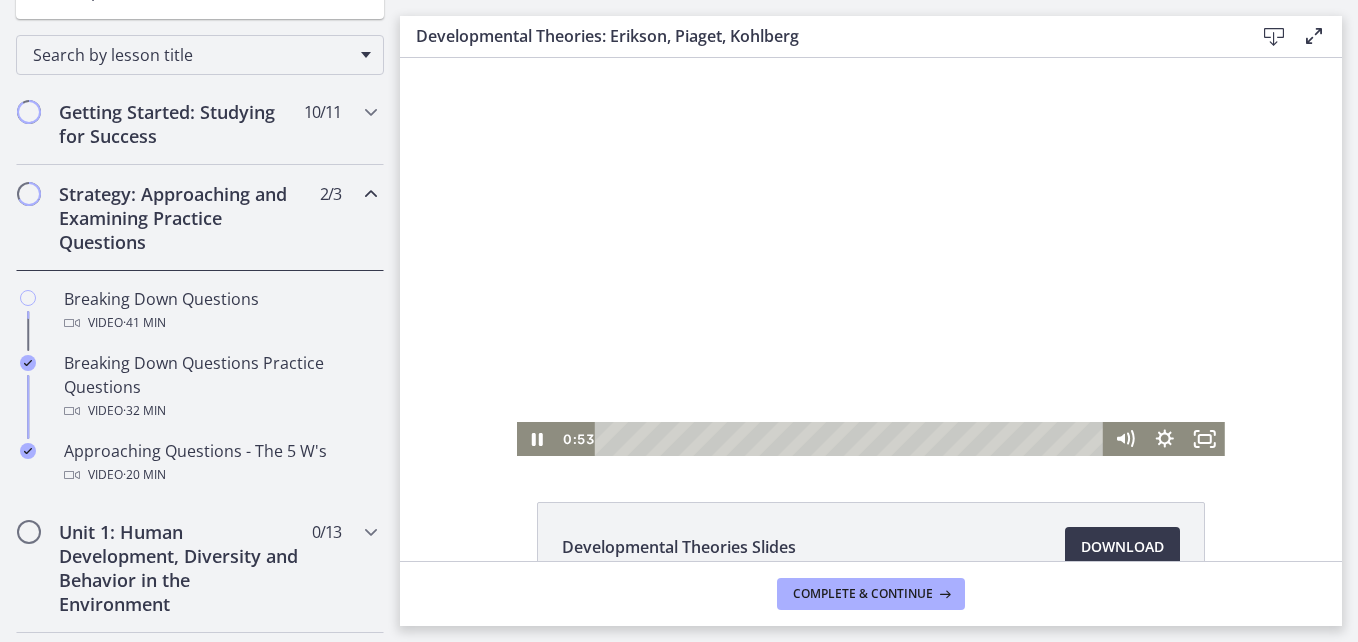click at bounding box center (871, 257) 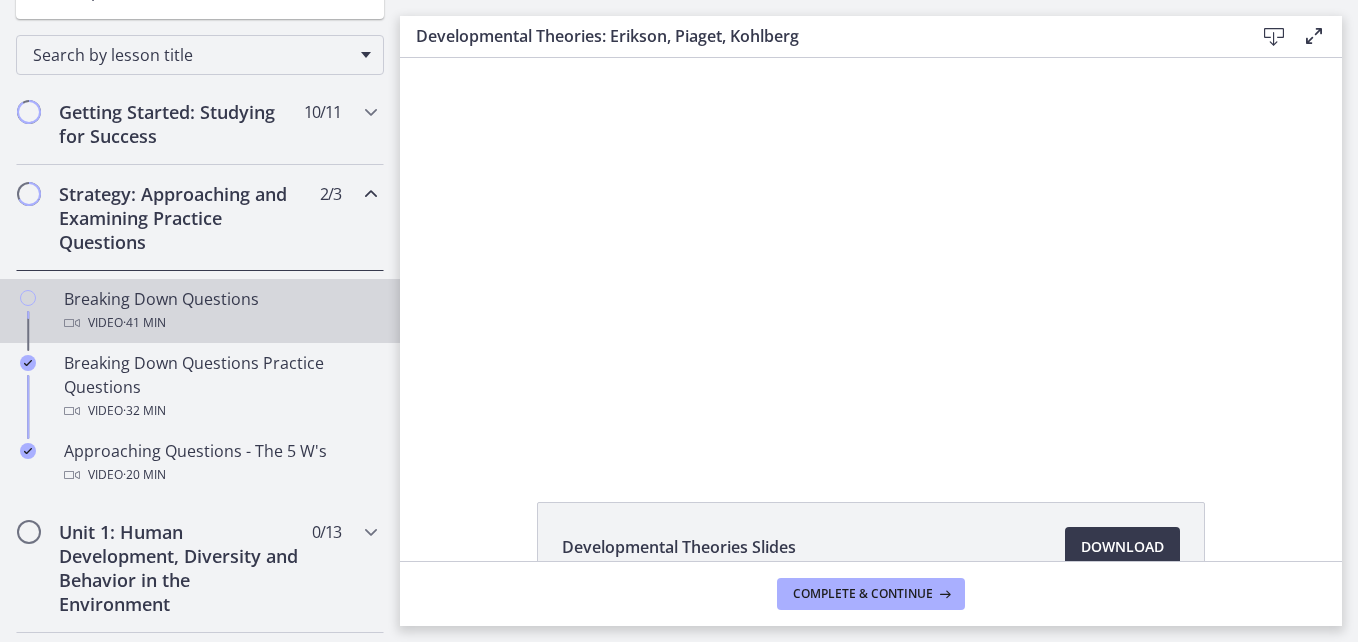 click on "Breaking Down Questions
Video
·  41 min" at bounding box center (220, 311) 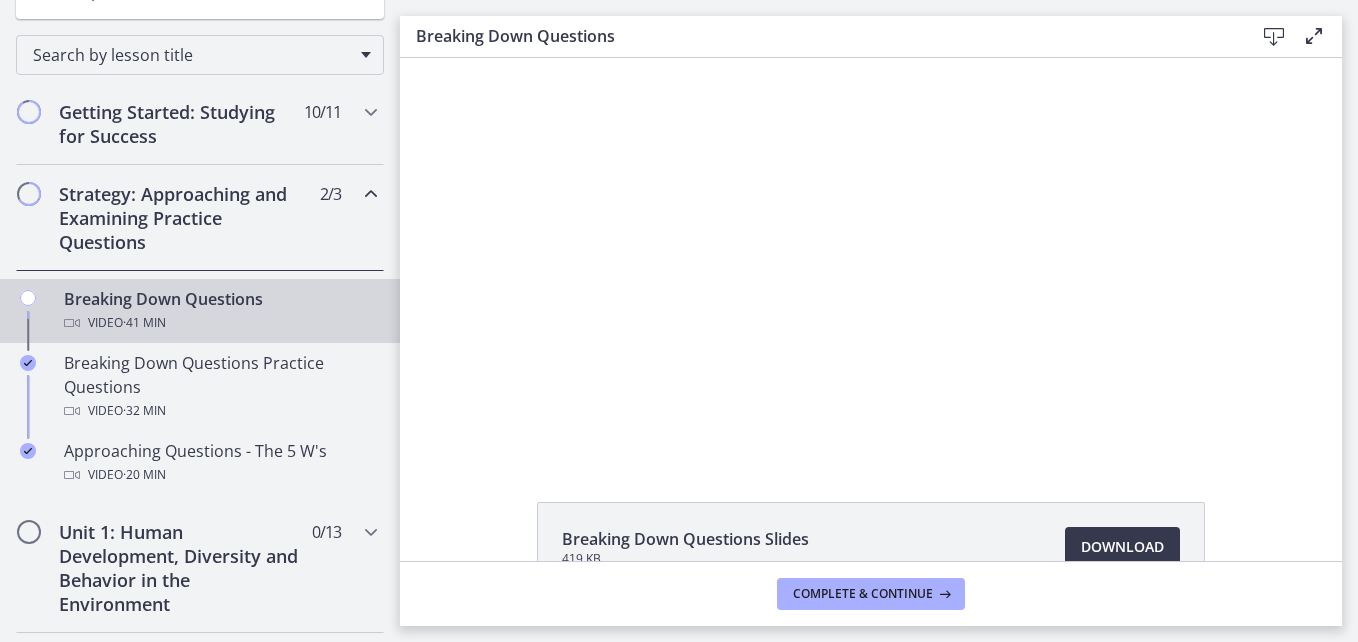 scroll, scrollTop: 0, scrollLeft: 0, axis: both 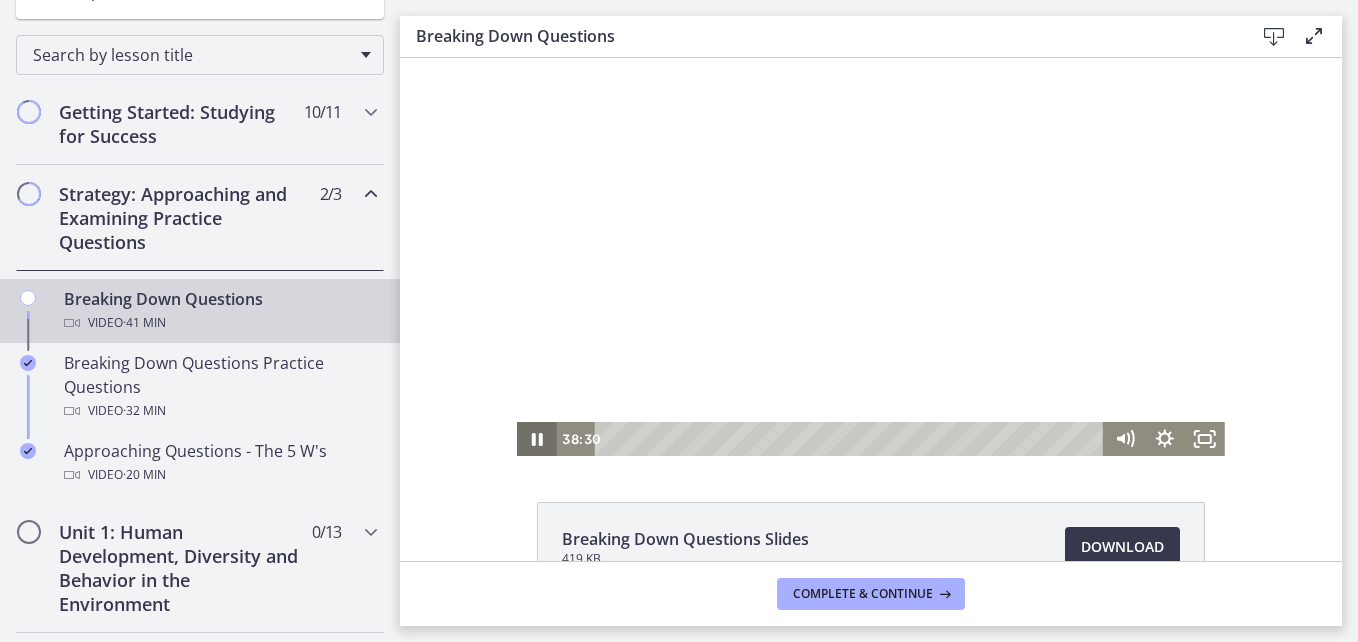 click 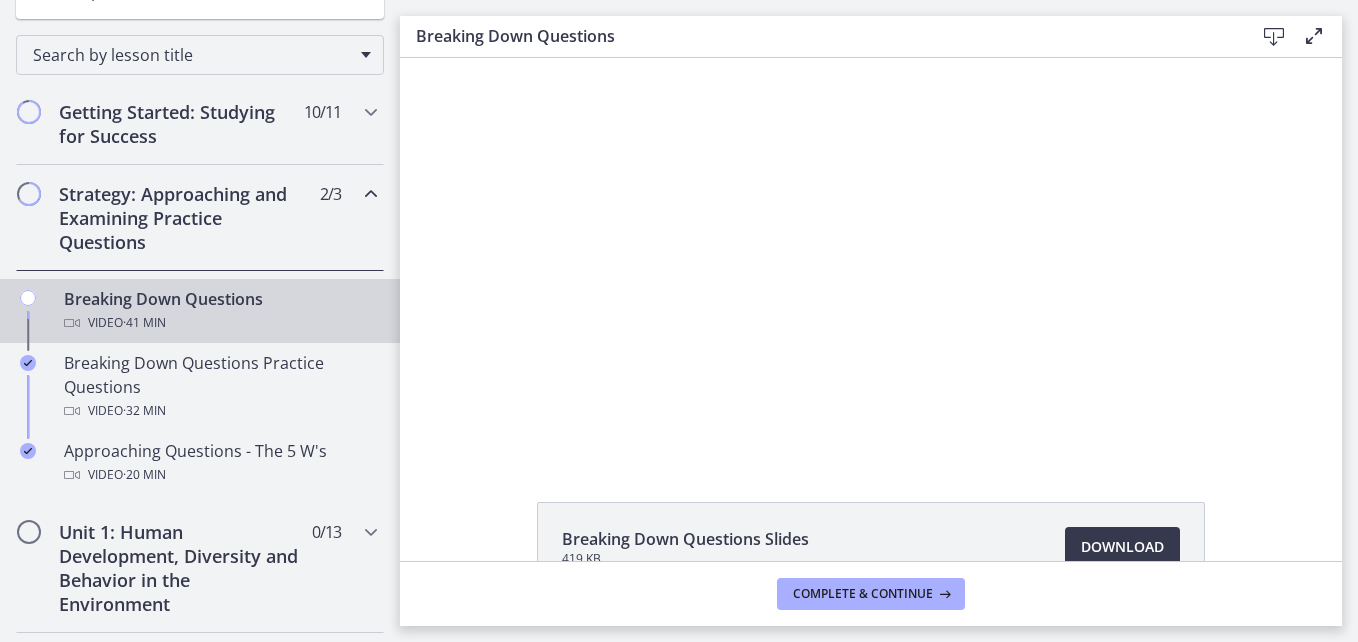 scroll, scrollTop: 0, scrollLeft: 0, axis: both 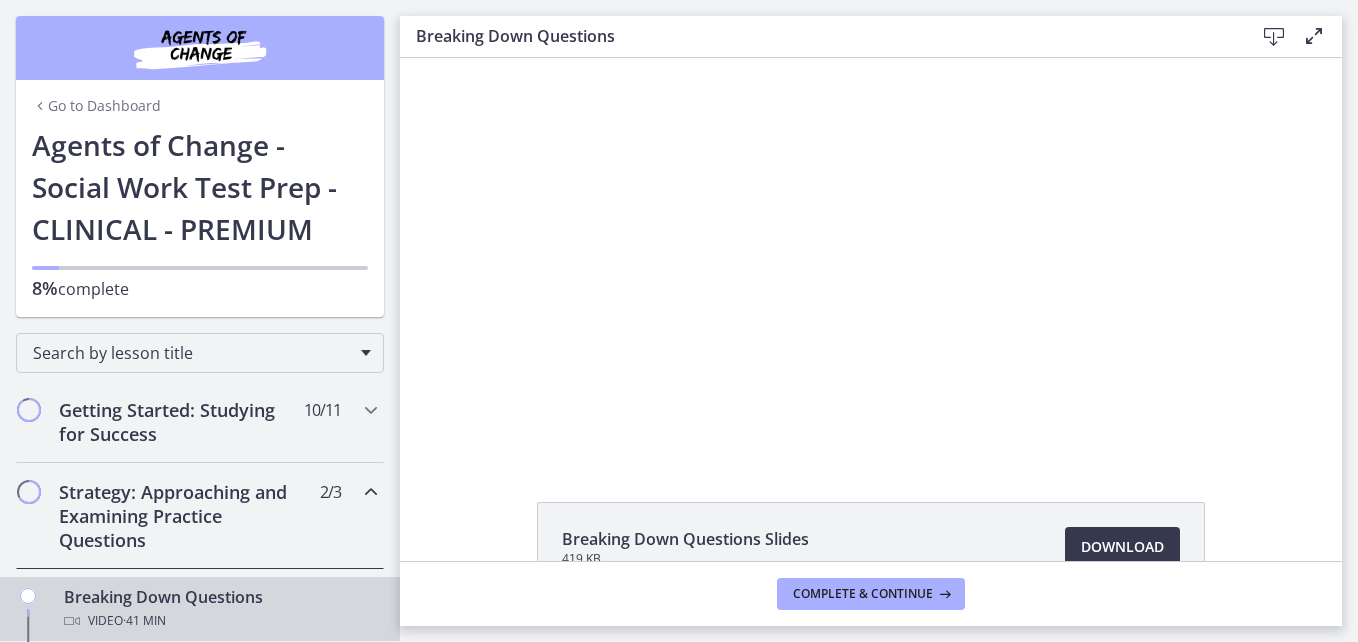 click on "Go to Dashboard" at bounding box center [96, 106] 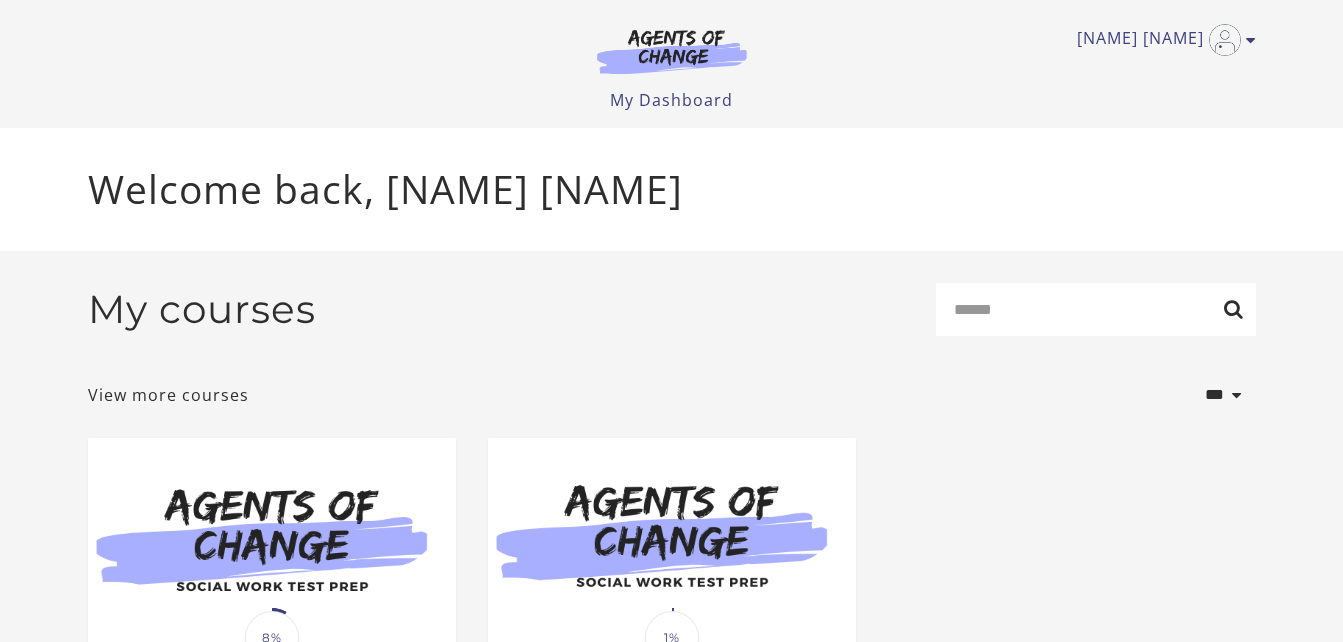 scroll, scrollTop: 0, scrollLeft: 0, axis: both 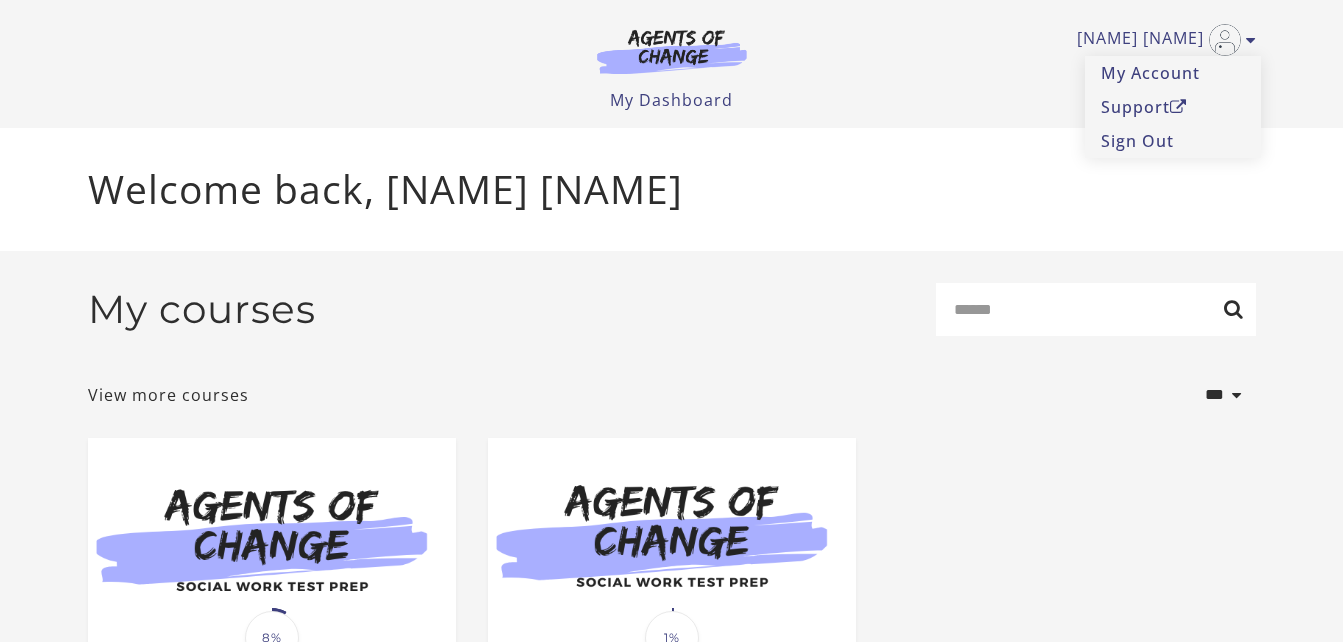 click on "Sign Out" at bounding box center (1173, 141) 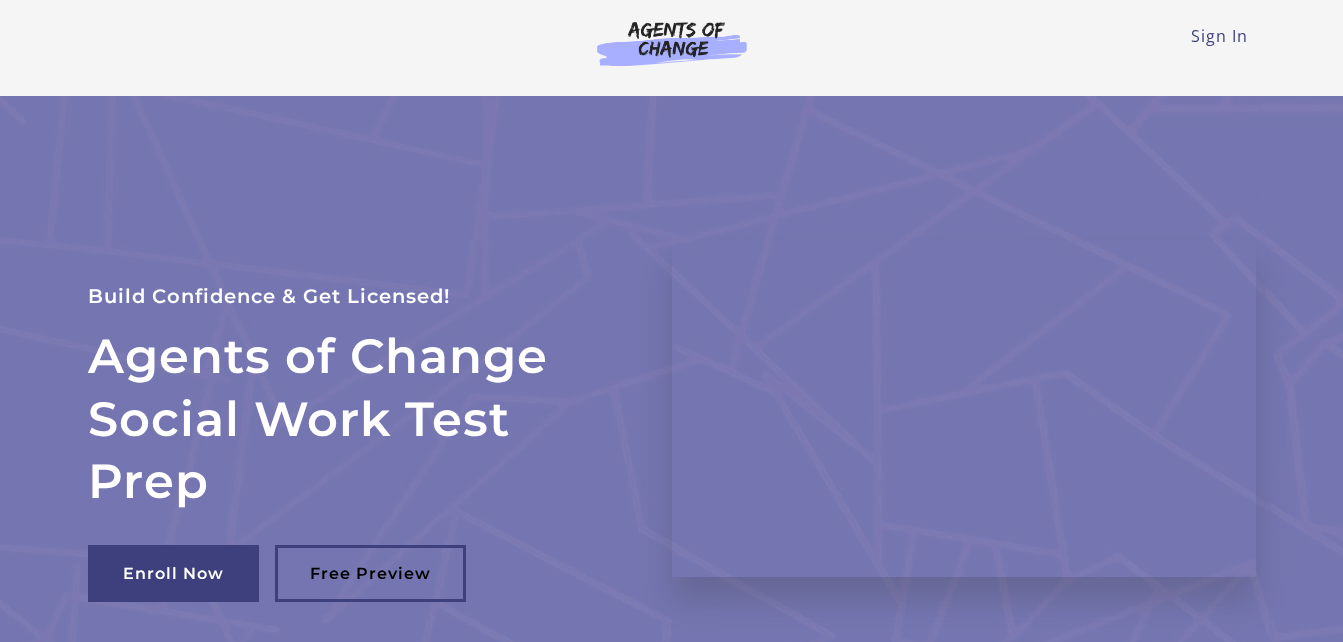 scroll, scrollTop: 0, scrollLeft: 0, axis: both 